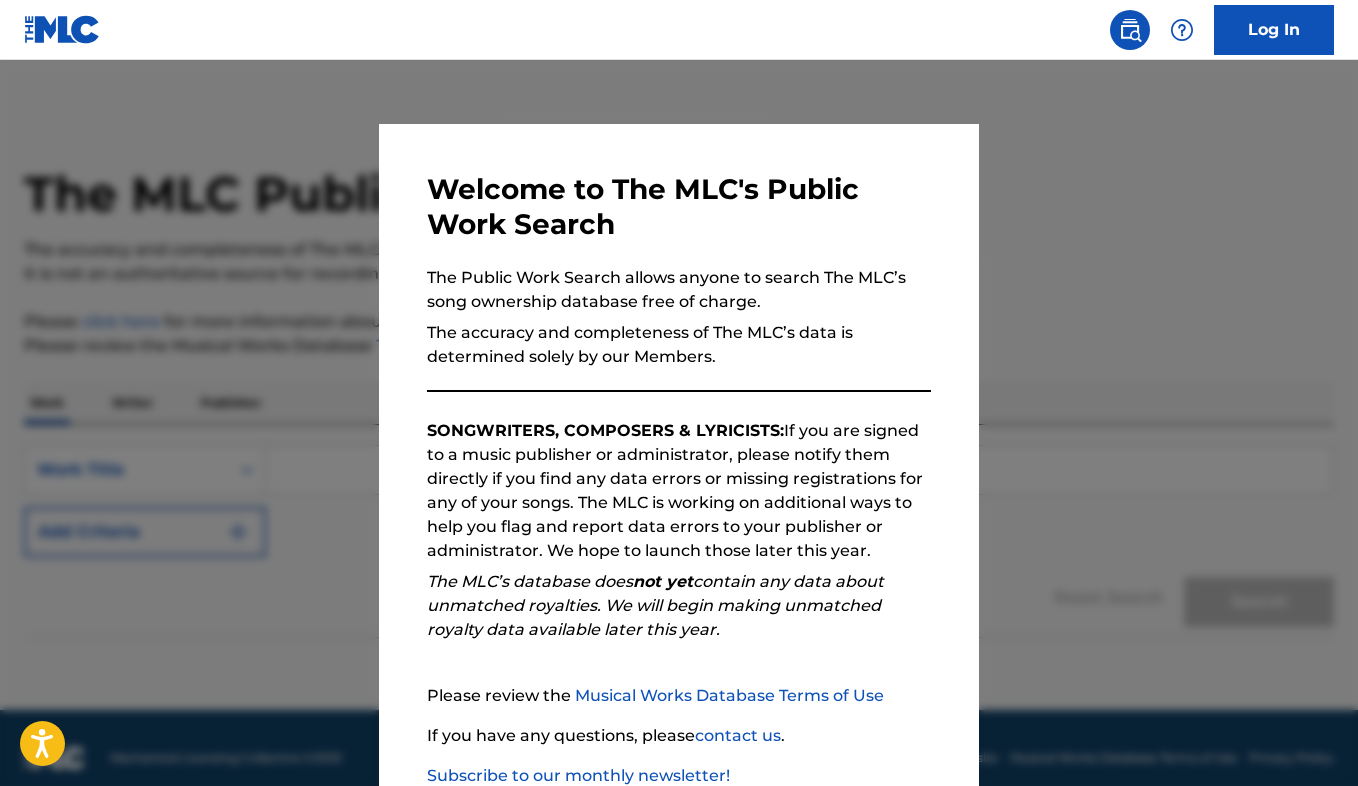 scroll, scrollTop: 0, scrollLeft: 0, axis: both 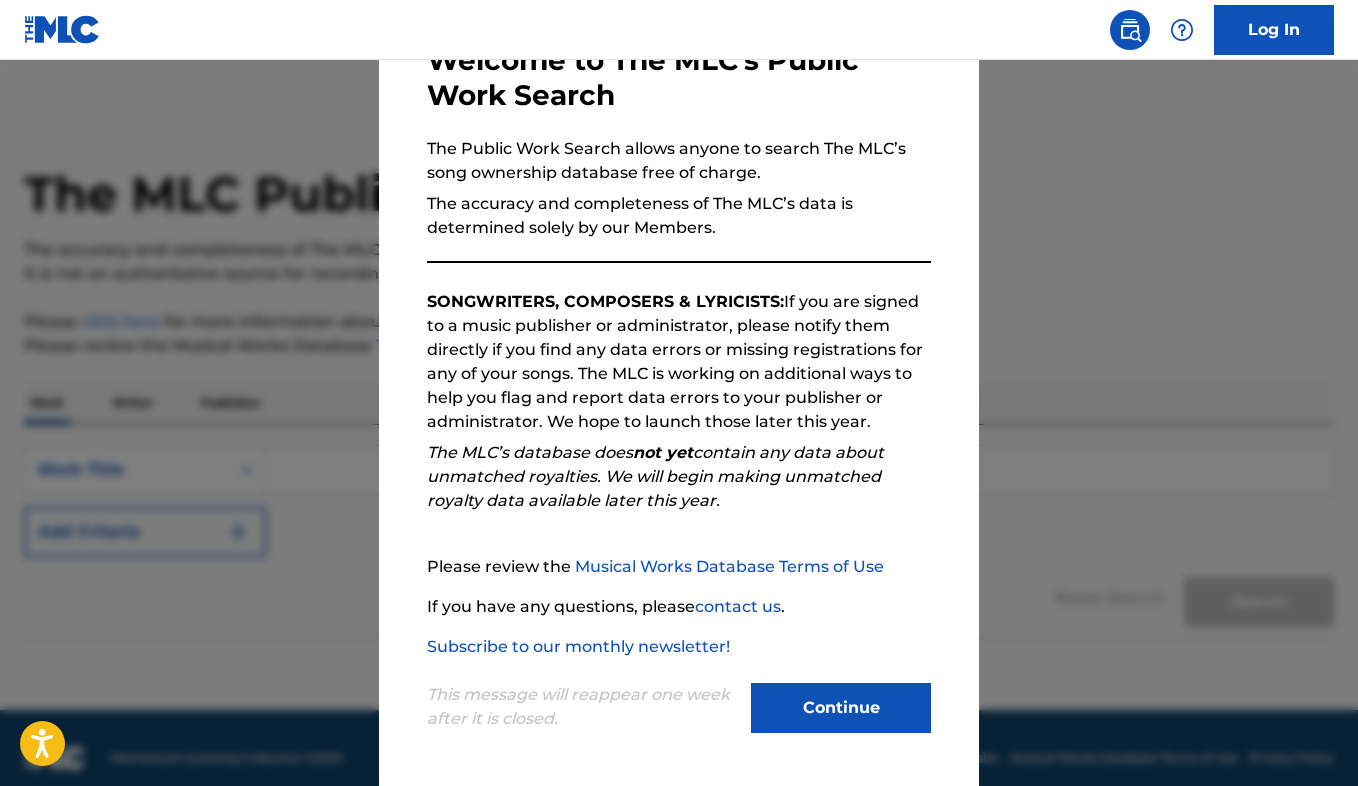 click on "Continue" at bounding box center [841, 708] 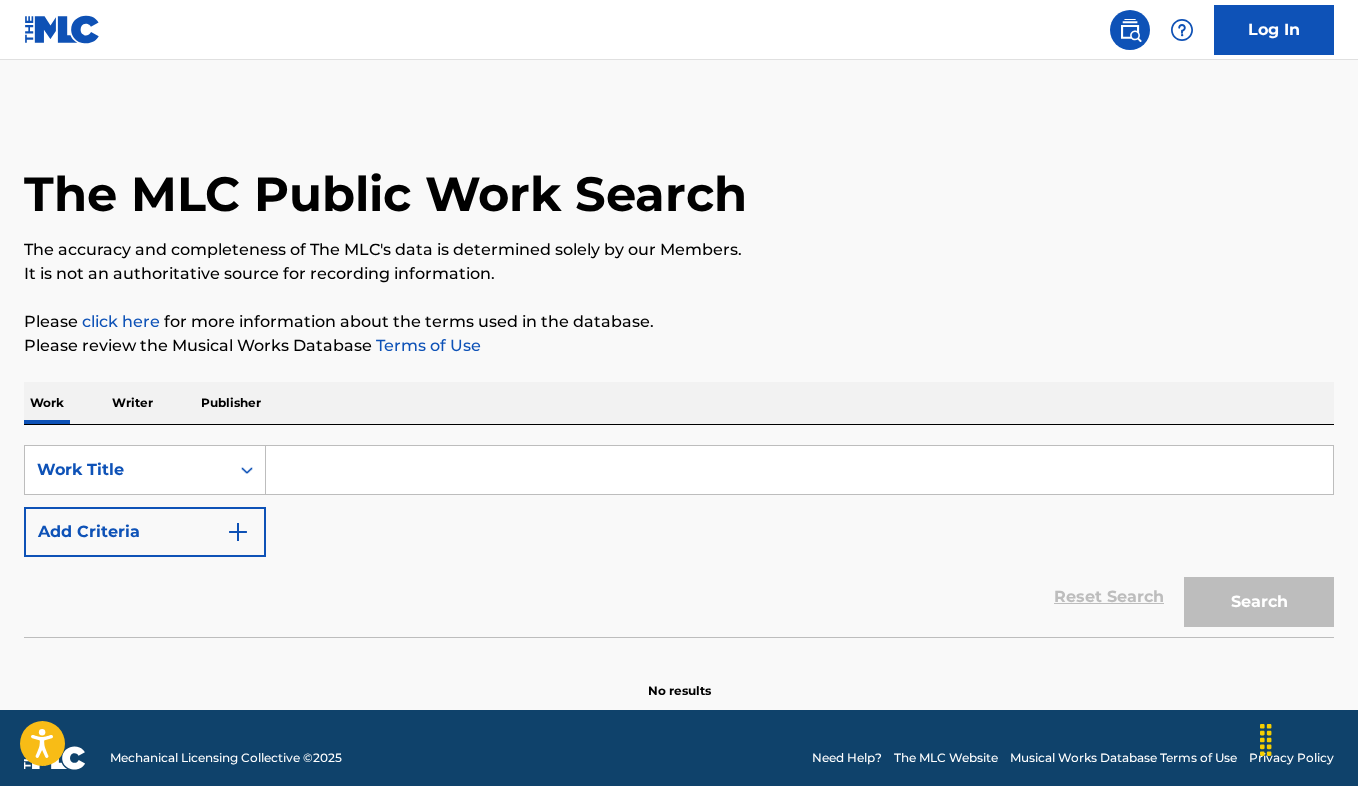 click at bounding box center [799, 470] 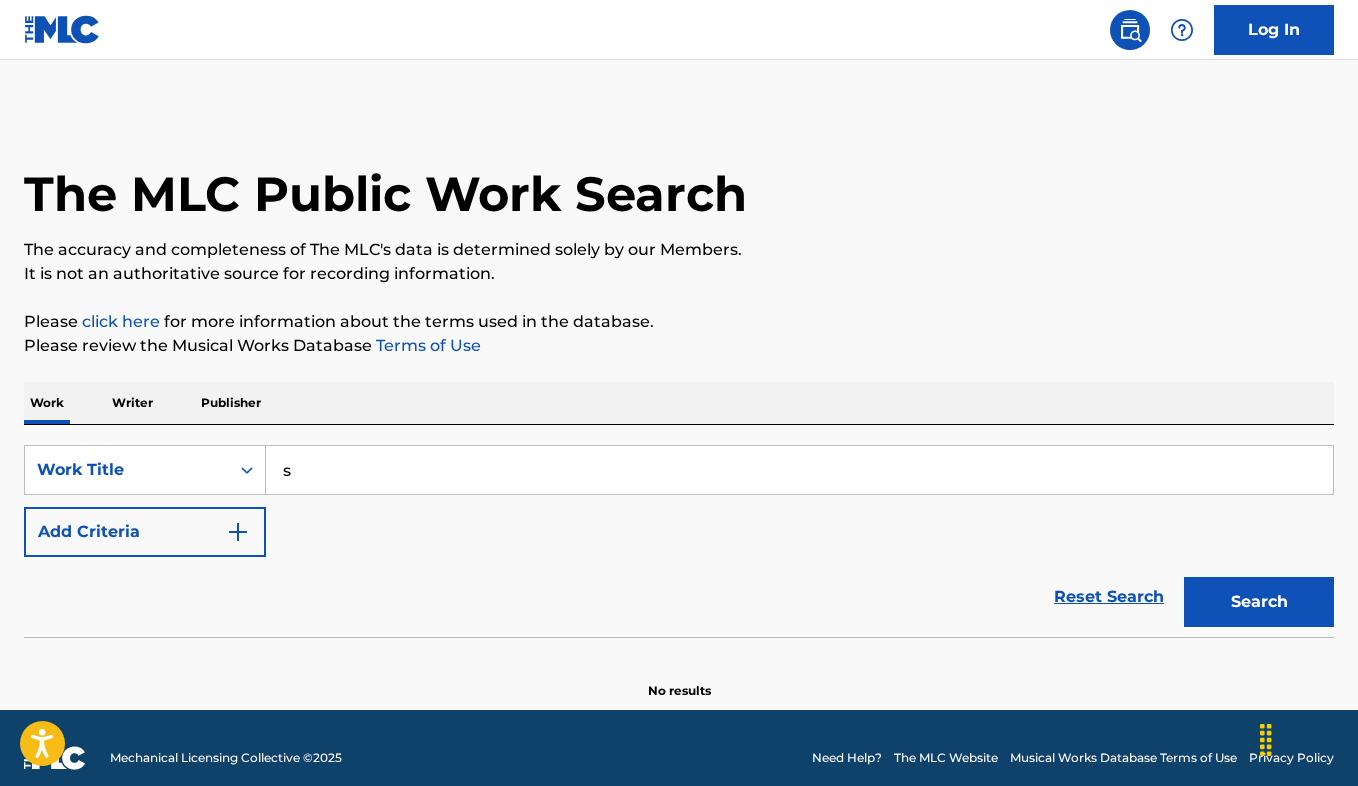 type 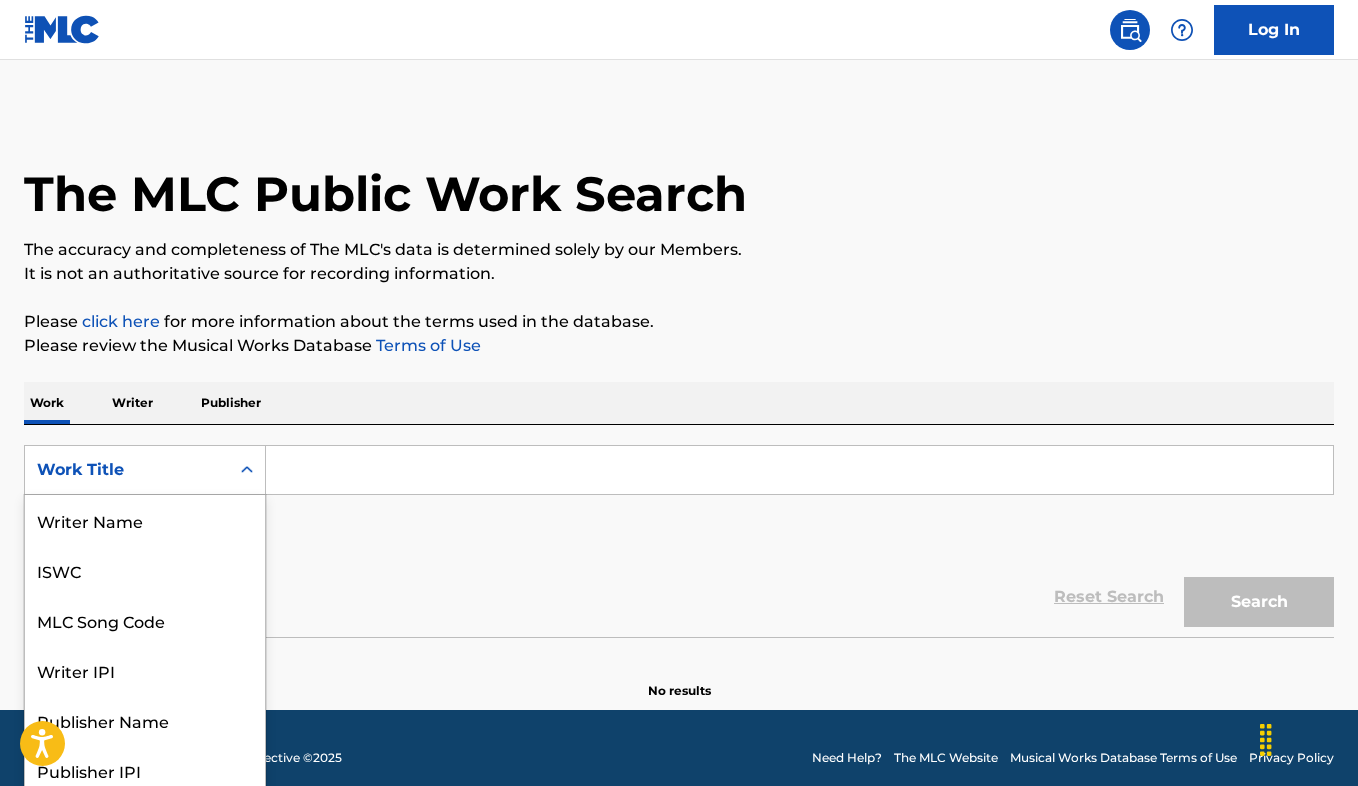 scroll, scrollTop: 9, scrollLeft: 0, axis: vertical 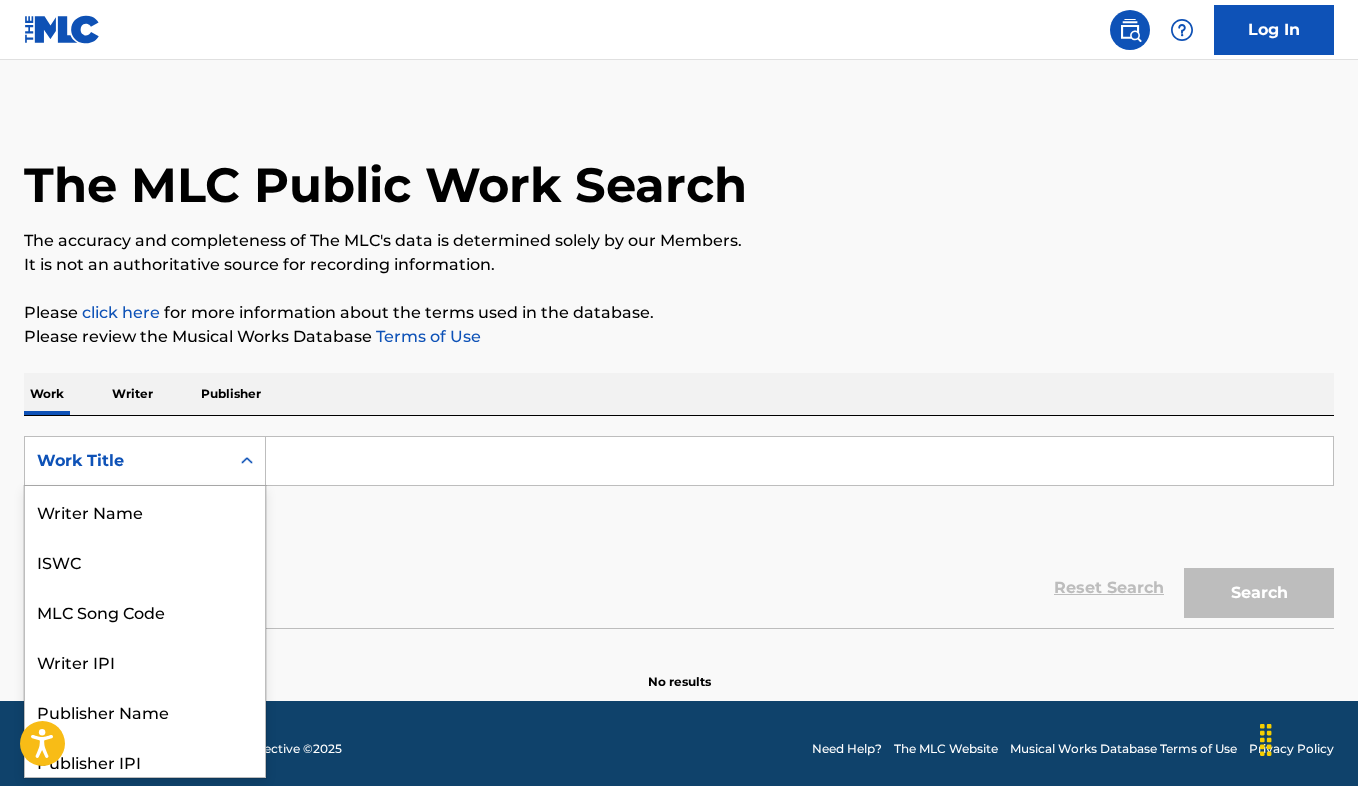 click 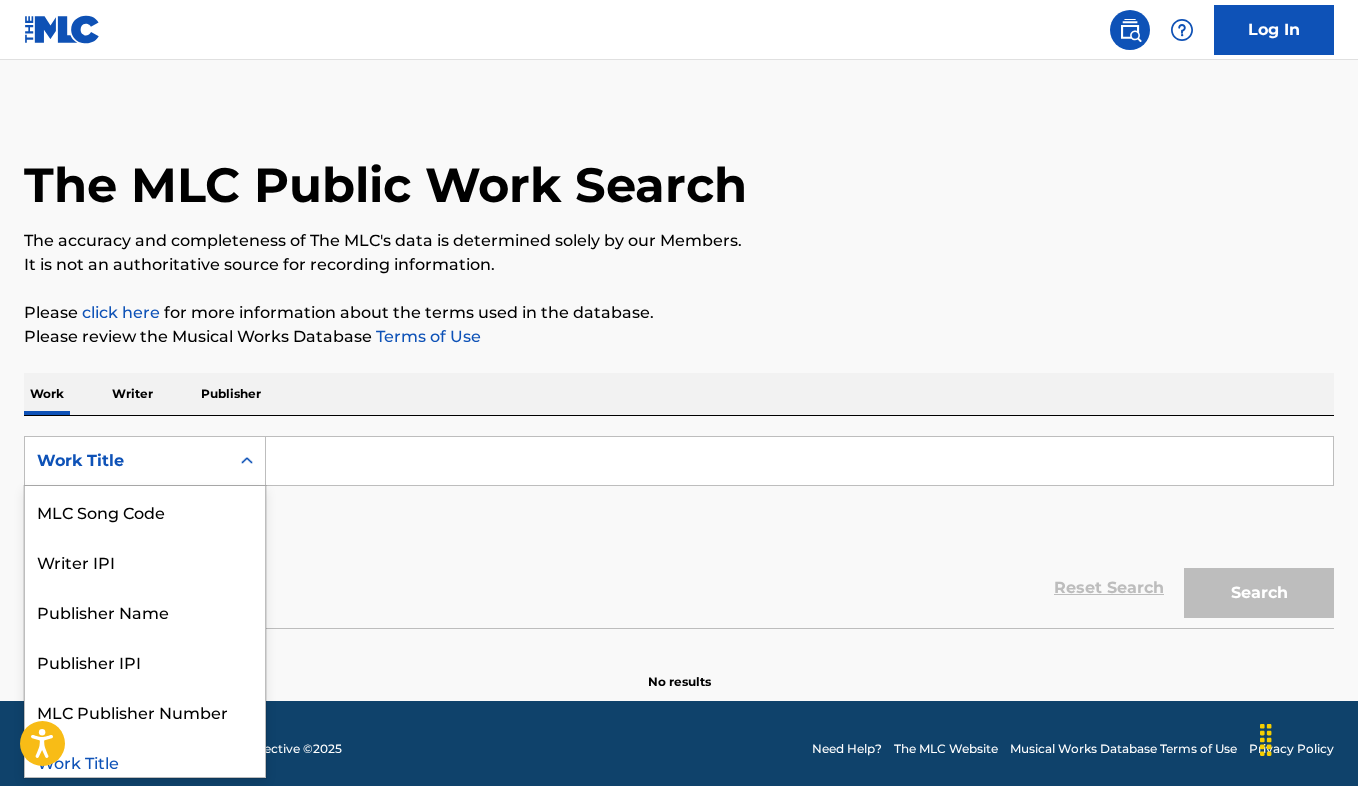 scroll, scrollTop: 10, scrollLeft: 0, axis: vertical 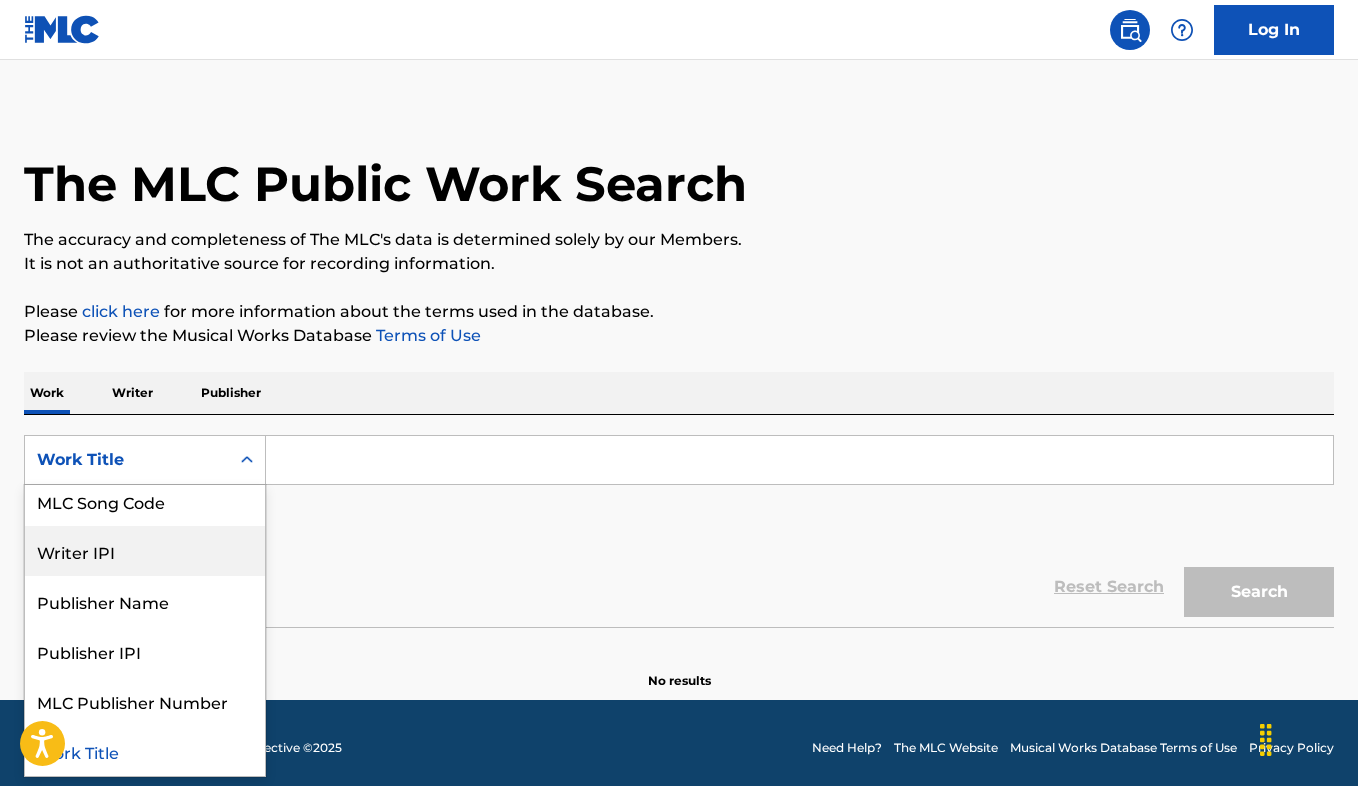 click on "Writer IPI" at bounding box center [145, 551] 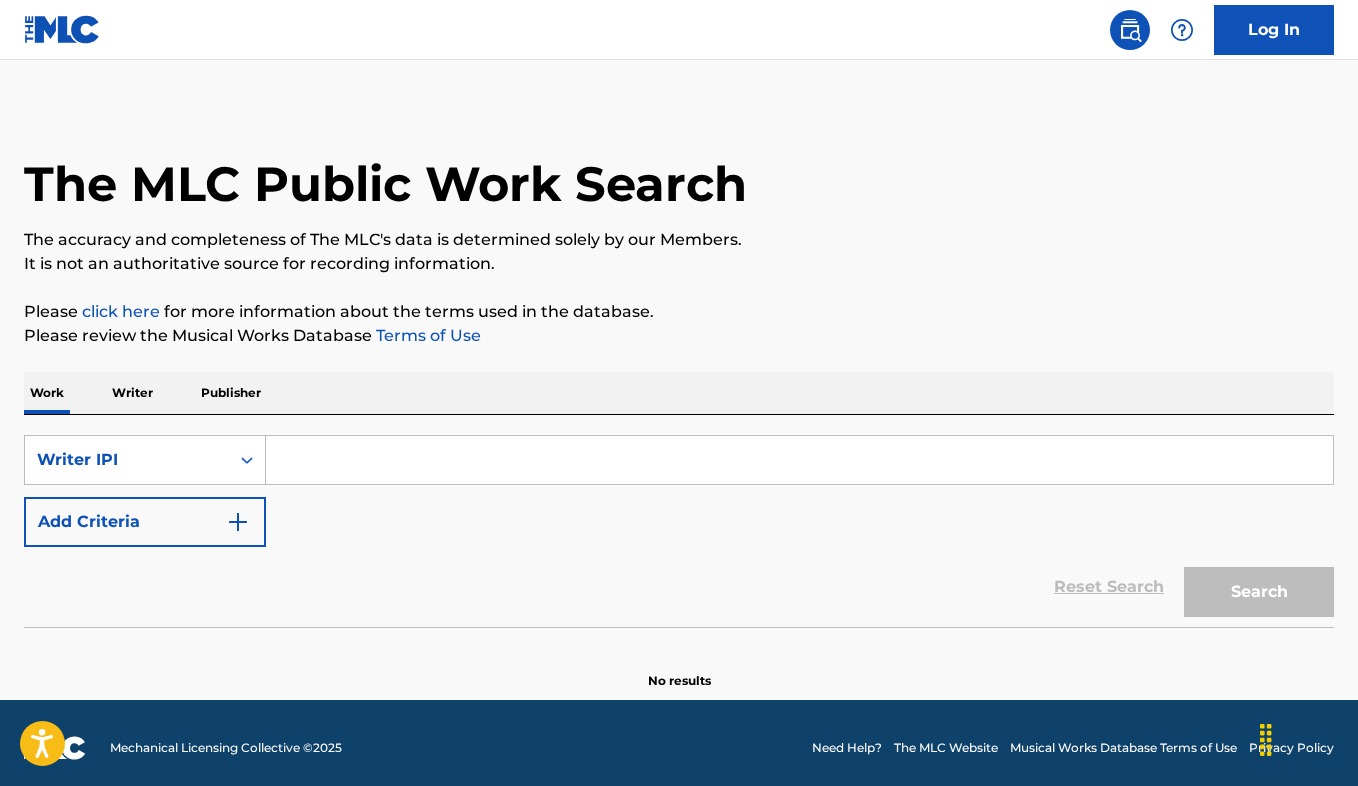 click at bounding box center (799, 460) 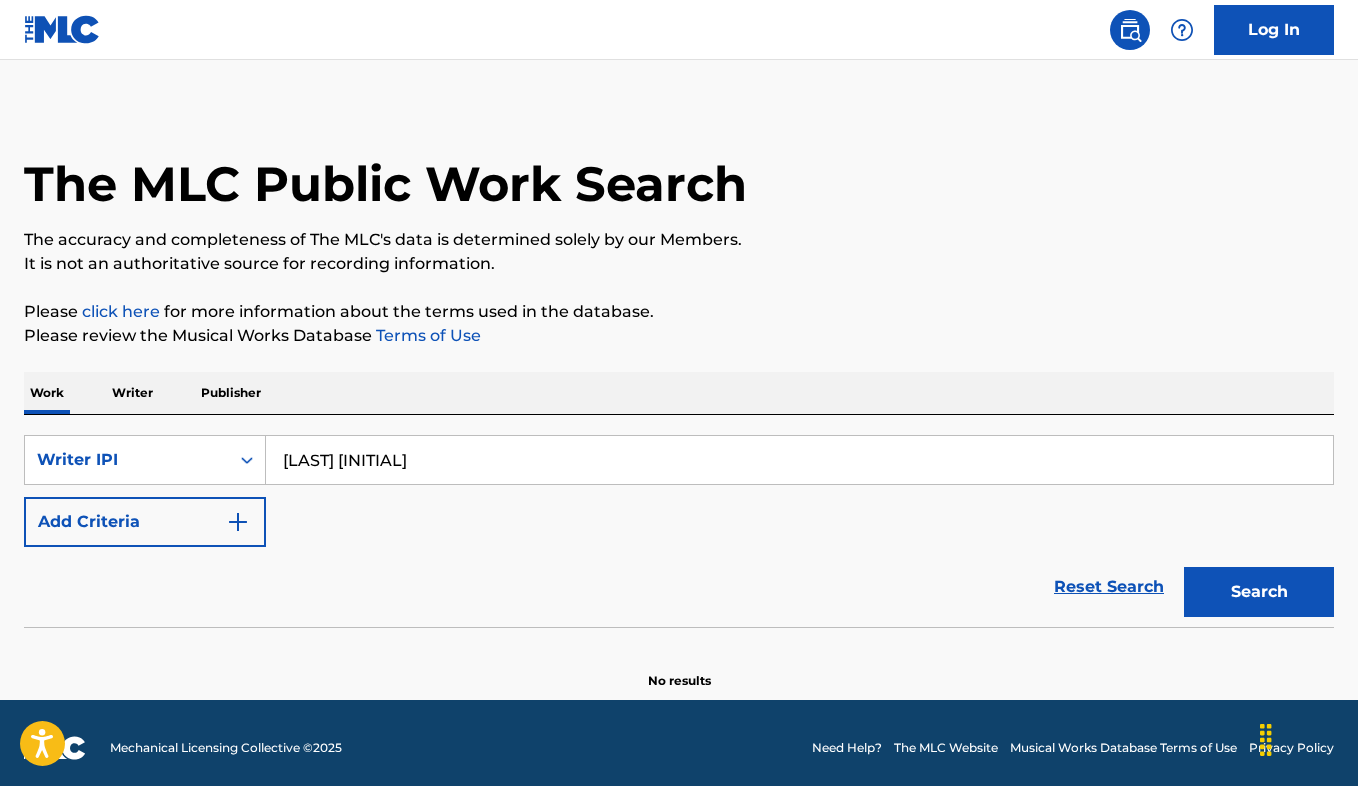 type on "[LAST] [INITIAL]" 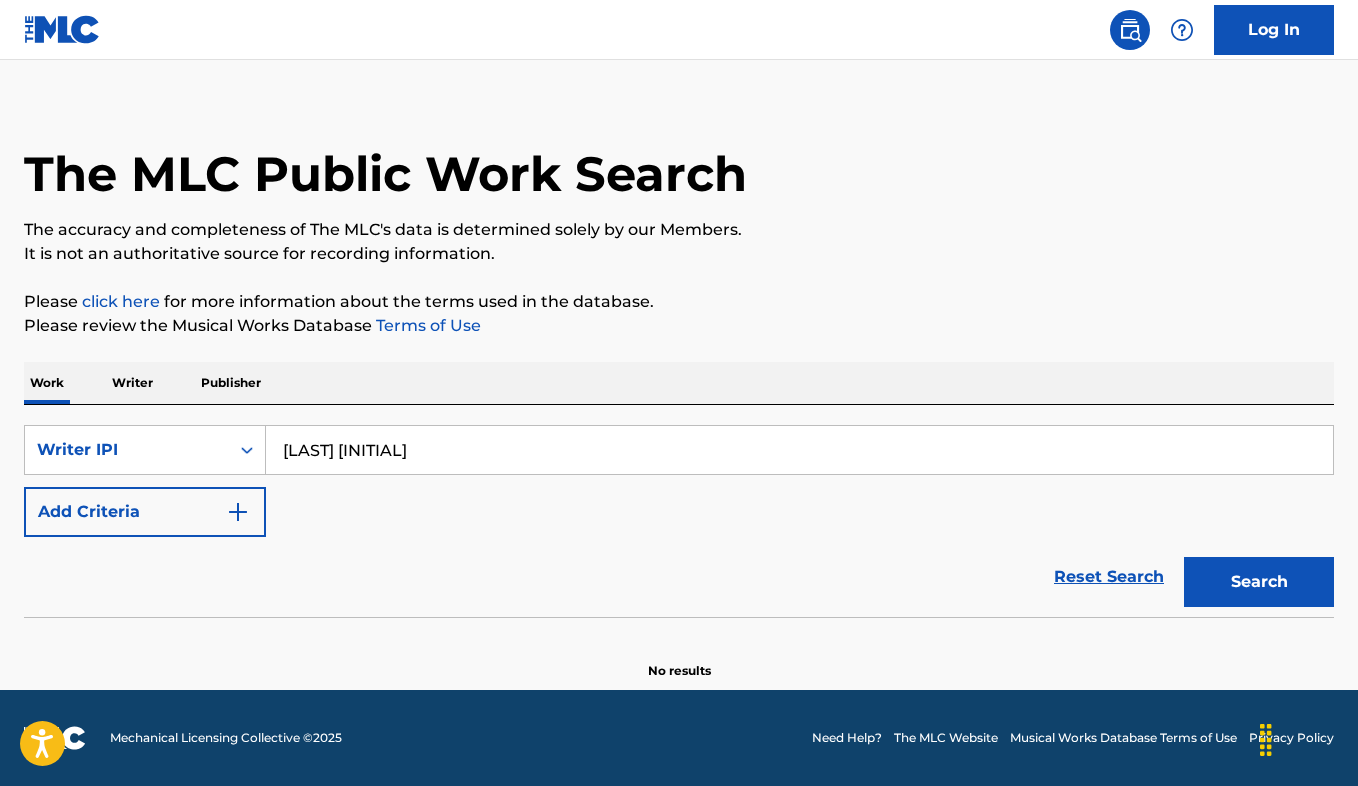 click on "Writer" at bounding box center (132, 383) 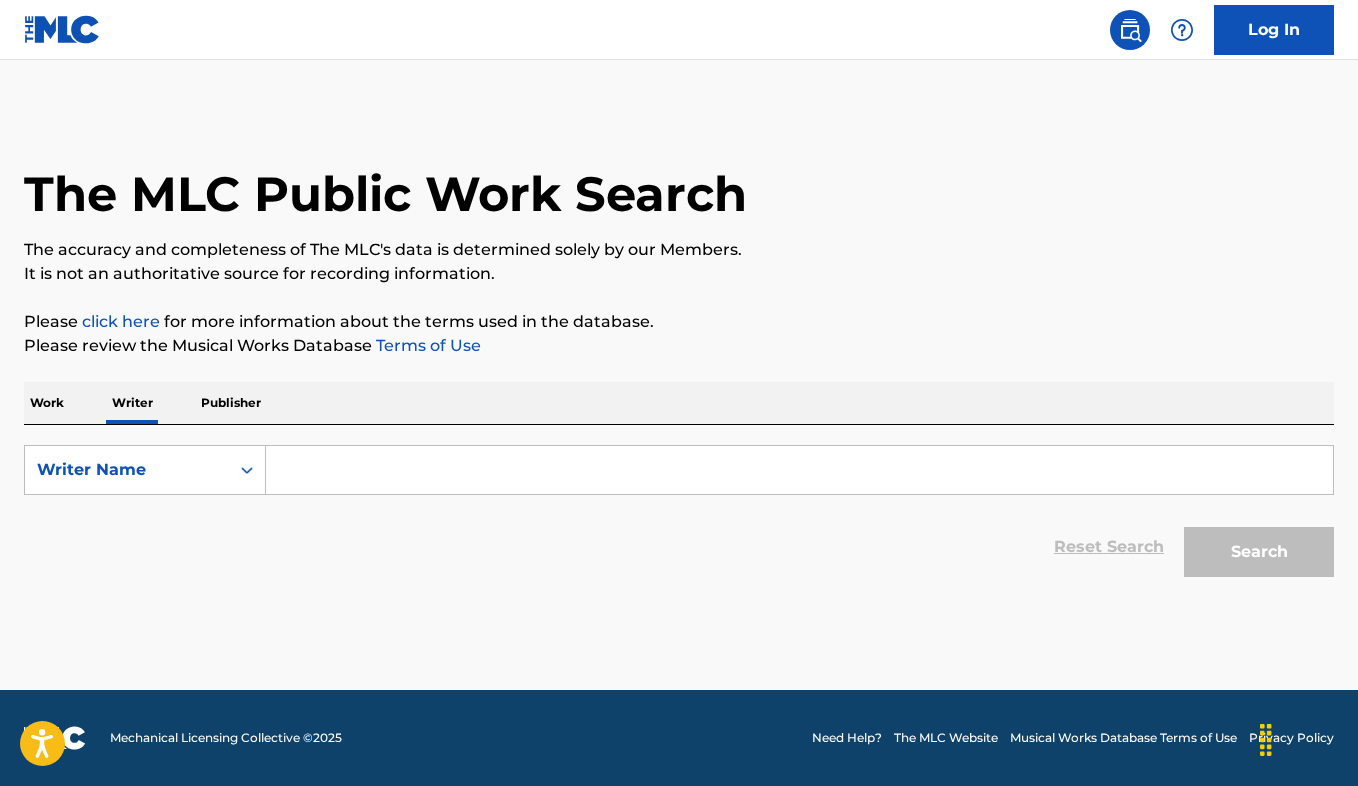 scroll, scrollTop: 0, scrollLeft: 0, axis: both 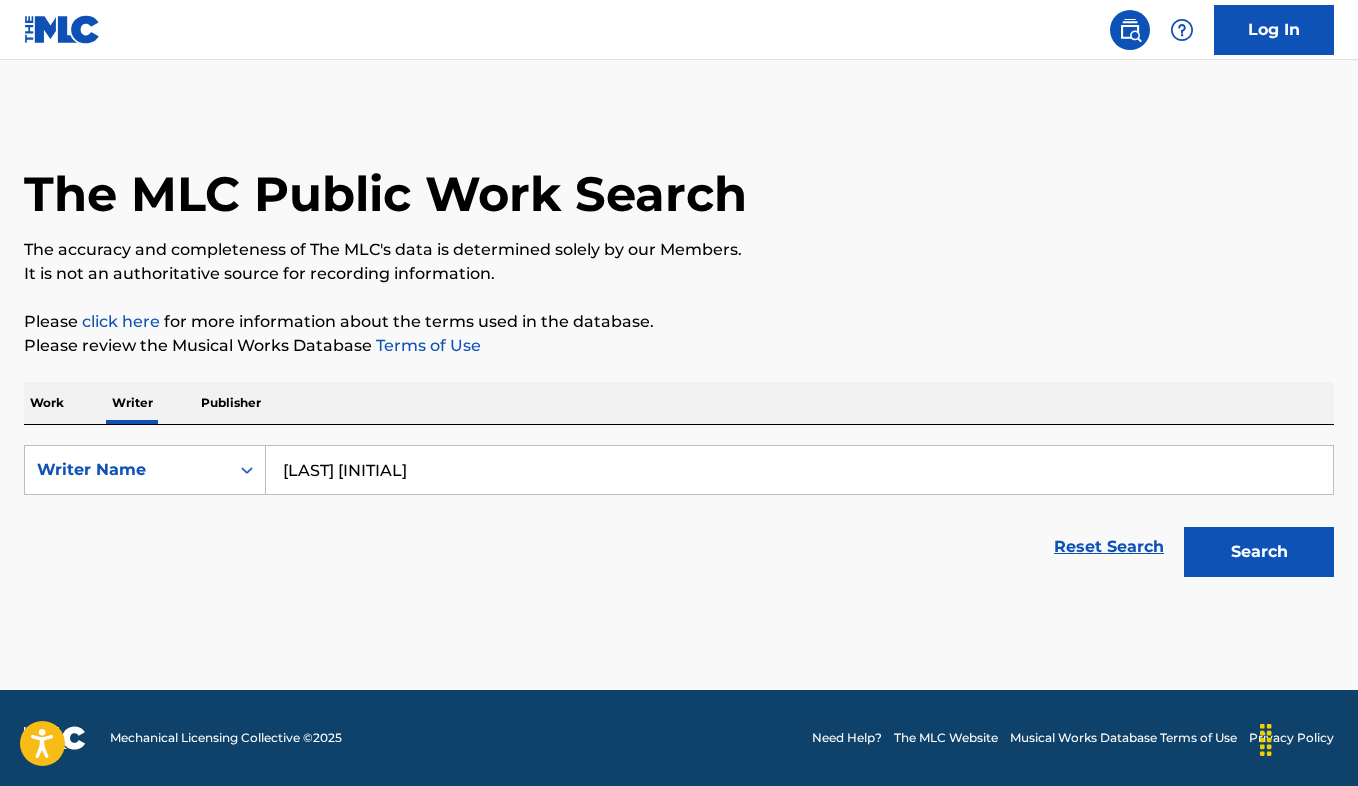 type on "[LAST] [INITIAL]" 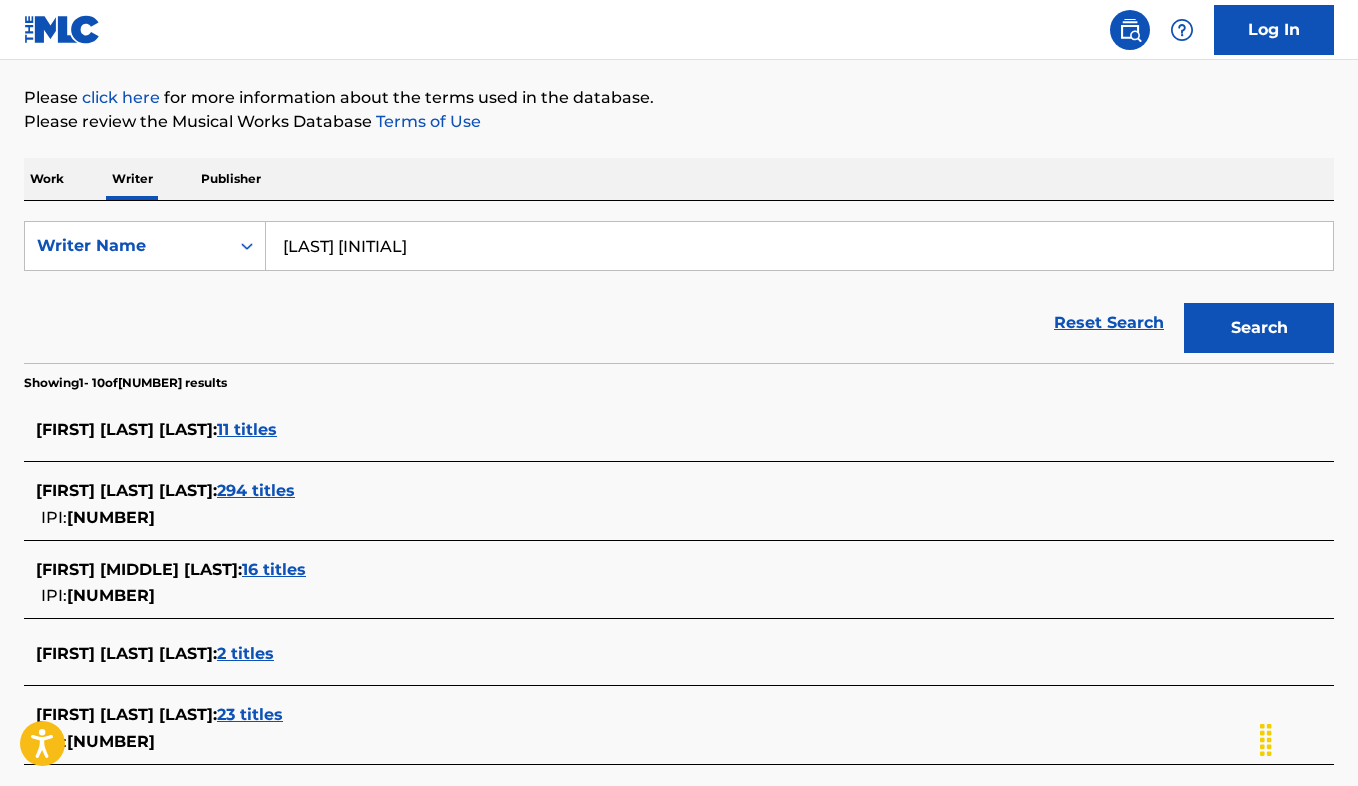 scroll, scrollTop: 254, scrollLeft: 0, axis: vertical 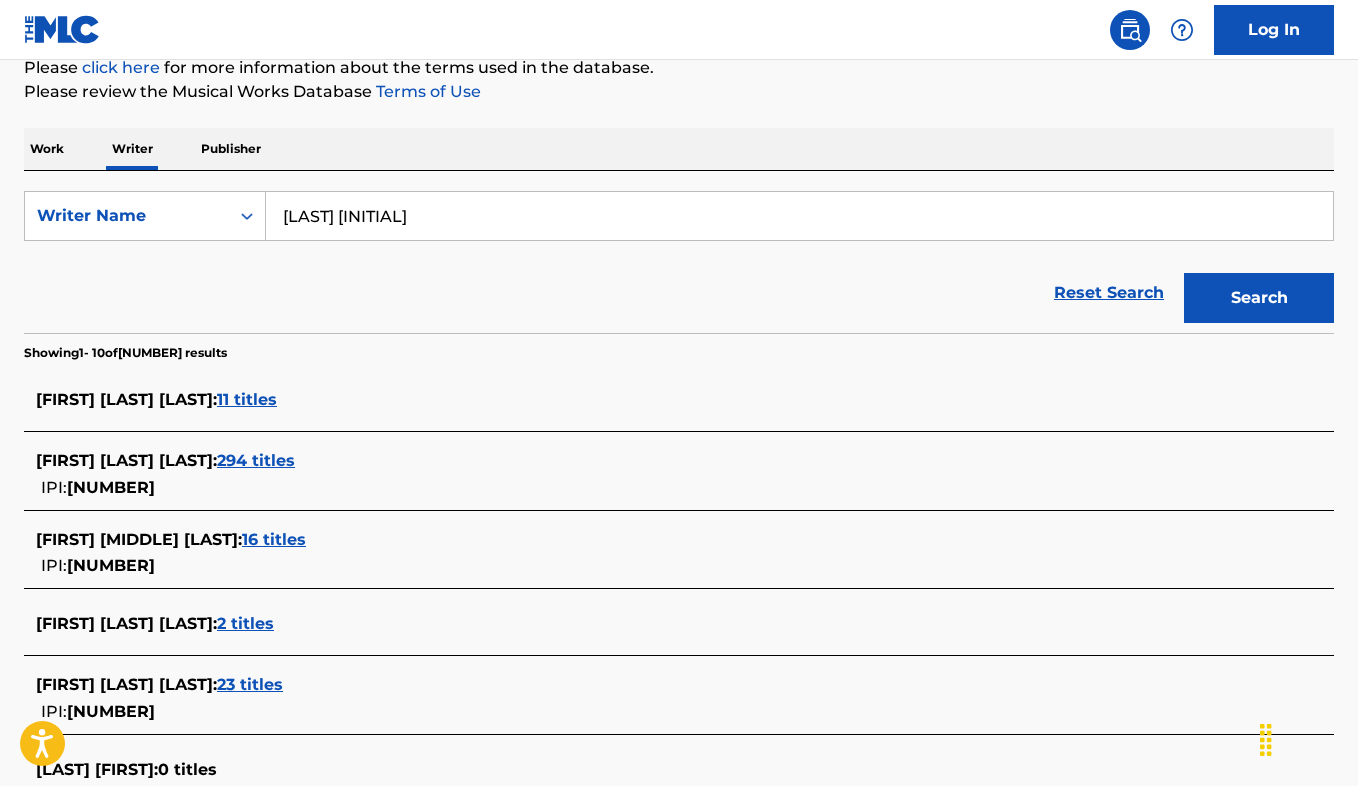 click on "16 titles" at bounding box center [274, 539] 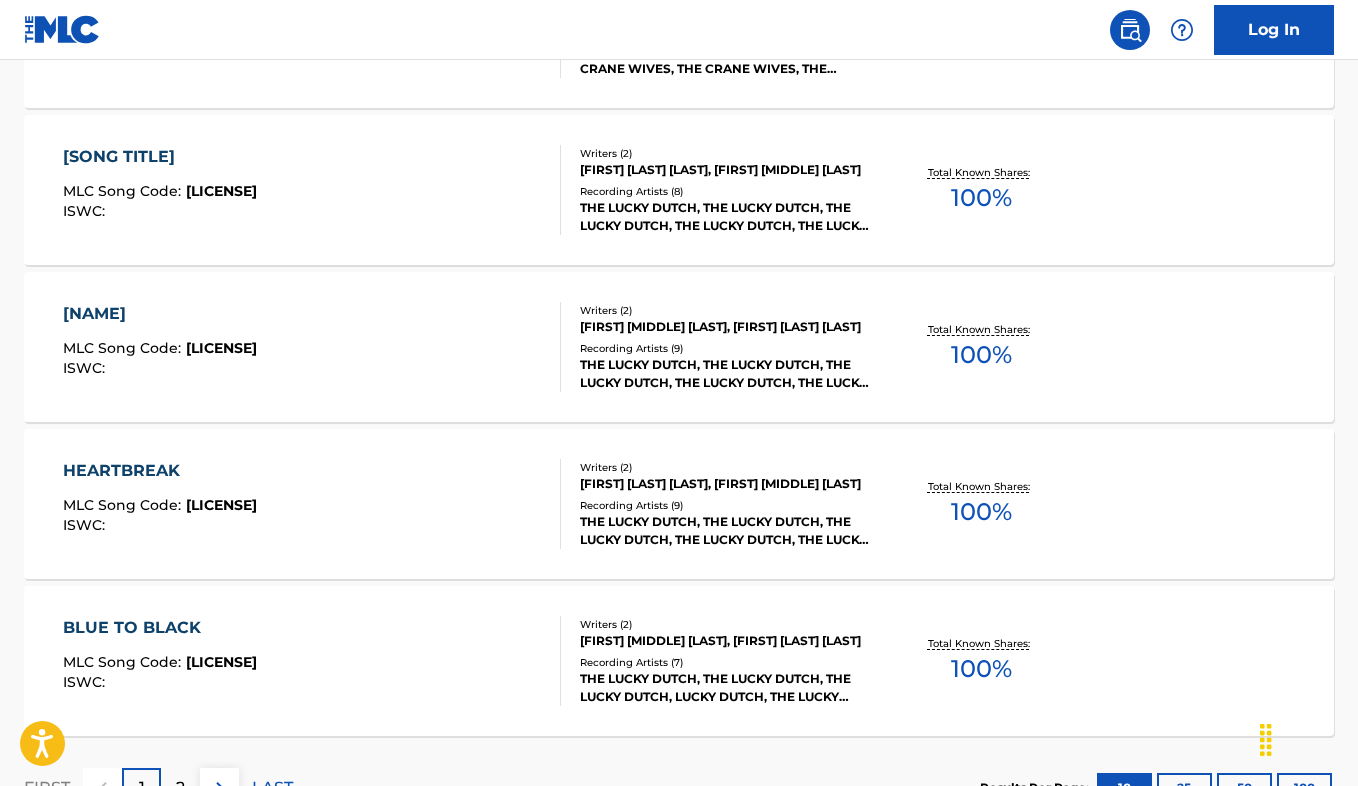 scroll, scrollTop: 1662, scrollLeft: 0, axis: vertical 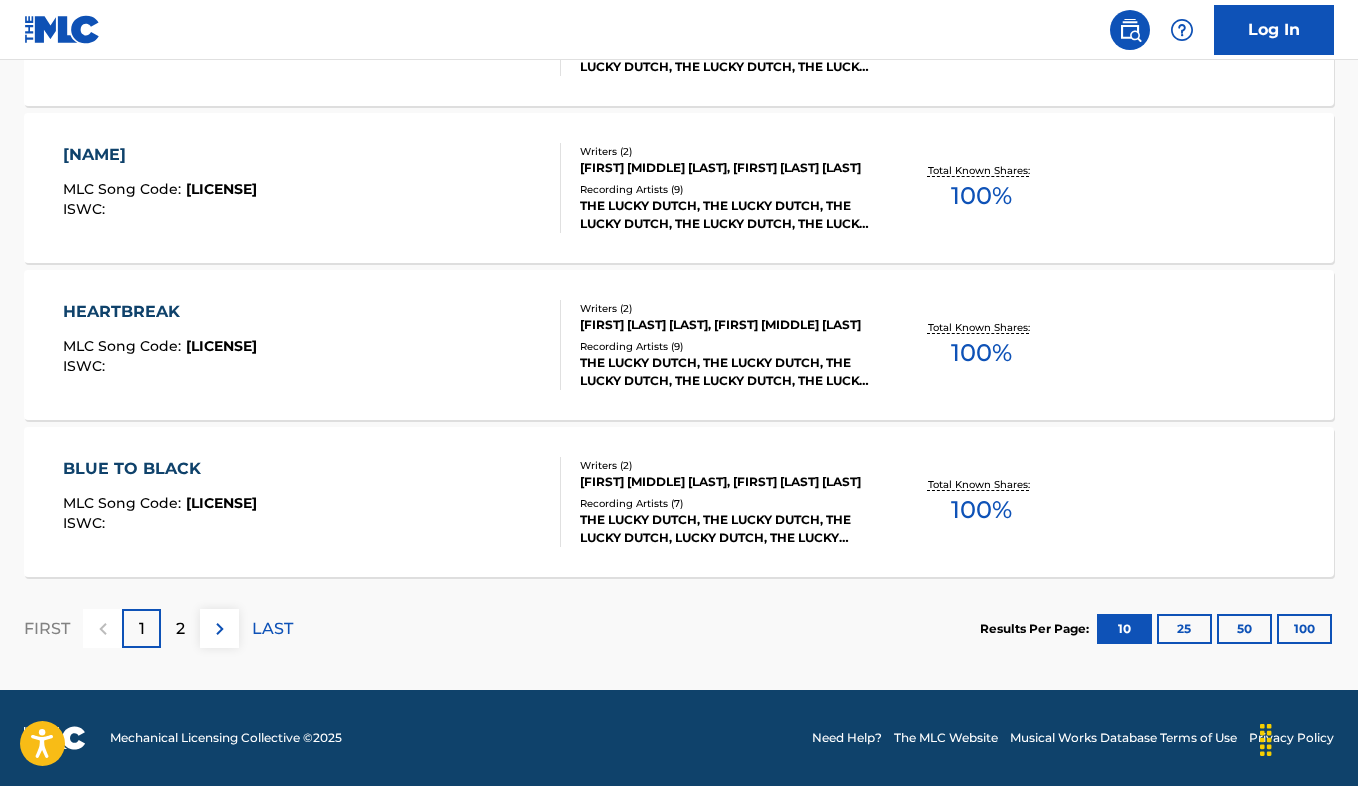 click on "2" at bounding box center (180, 628) 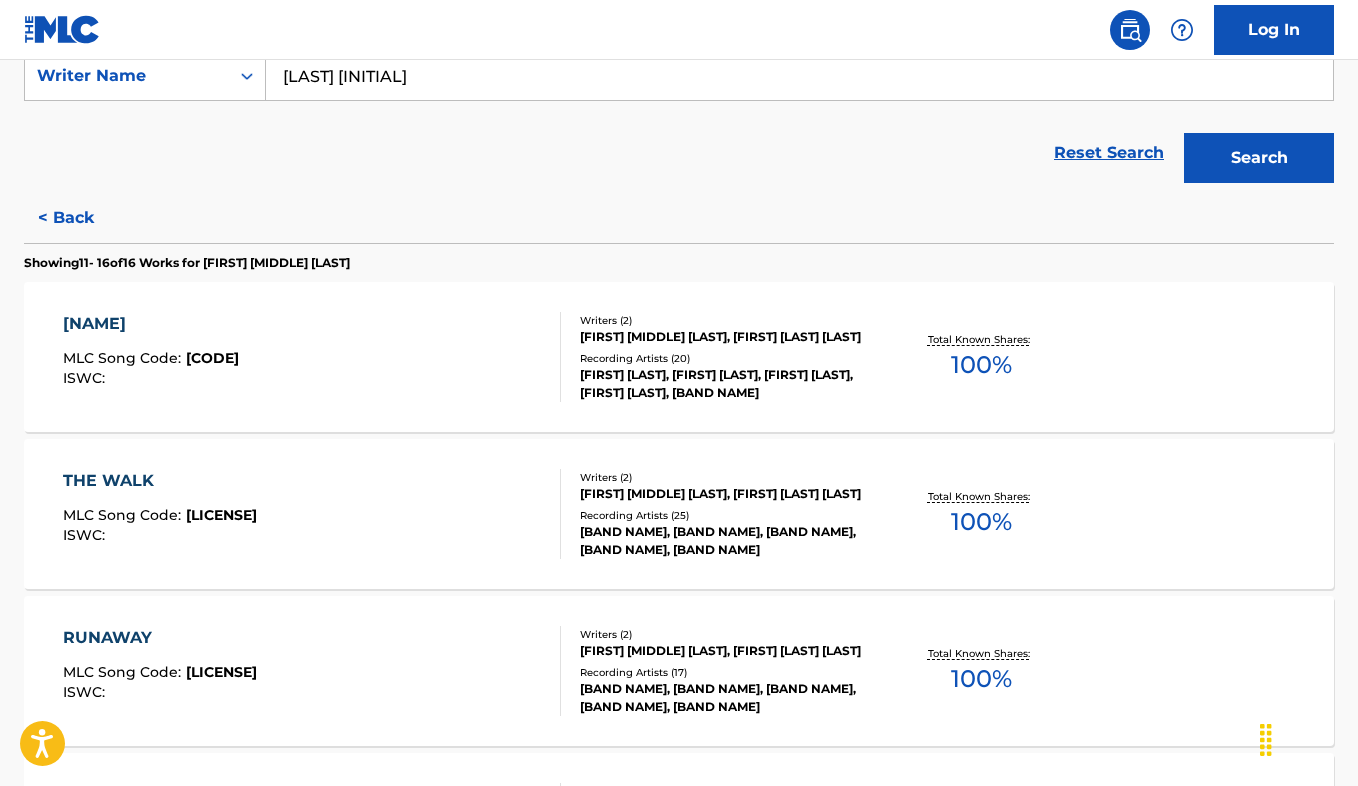scroll, scrollTop: 359, scrollLeft: 0, axis: vertical 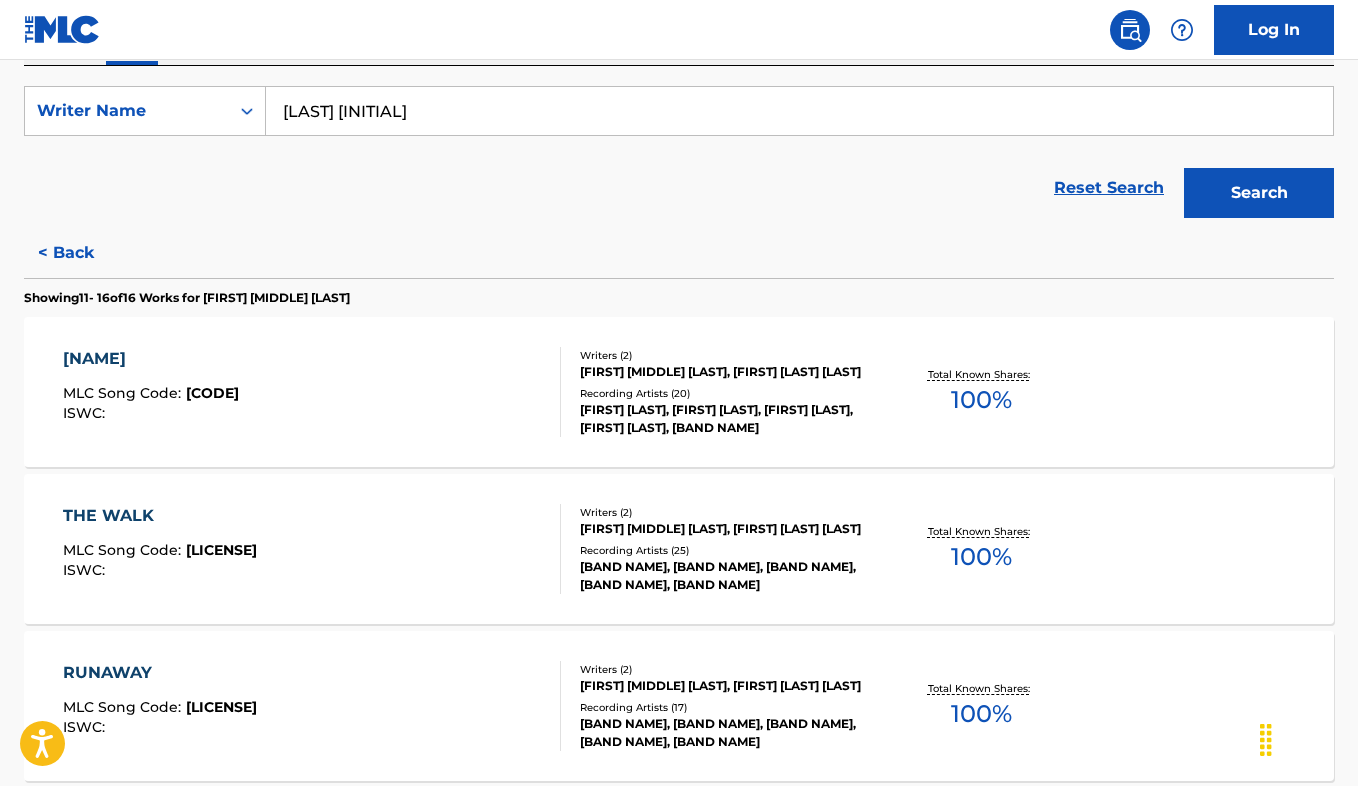 click on "[NAME]" at bounding box center [151, 359] 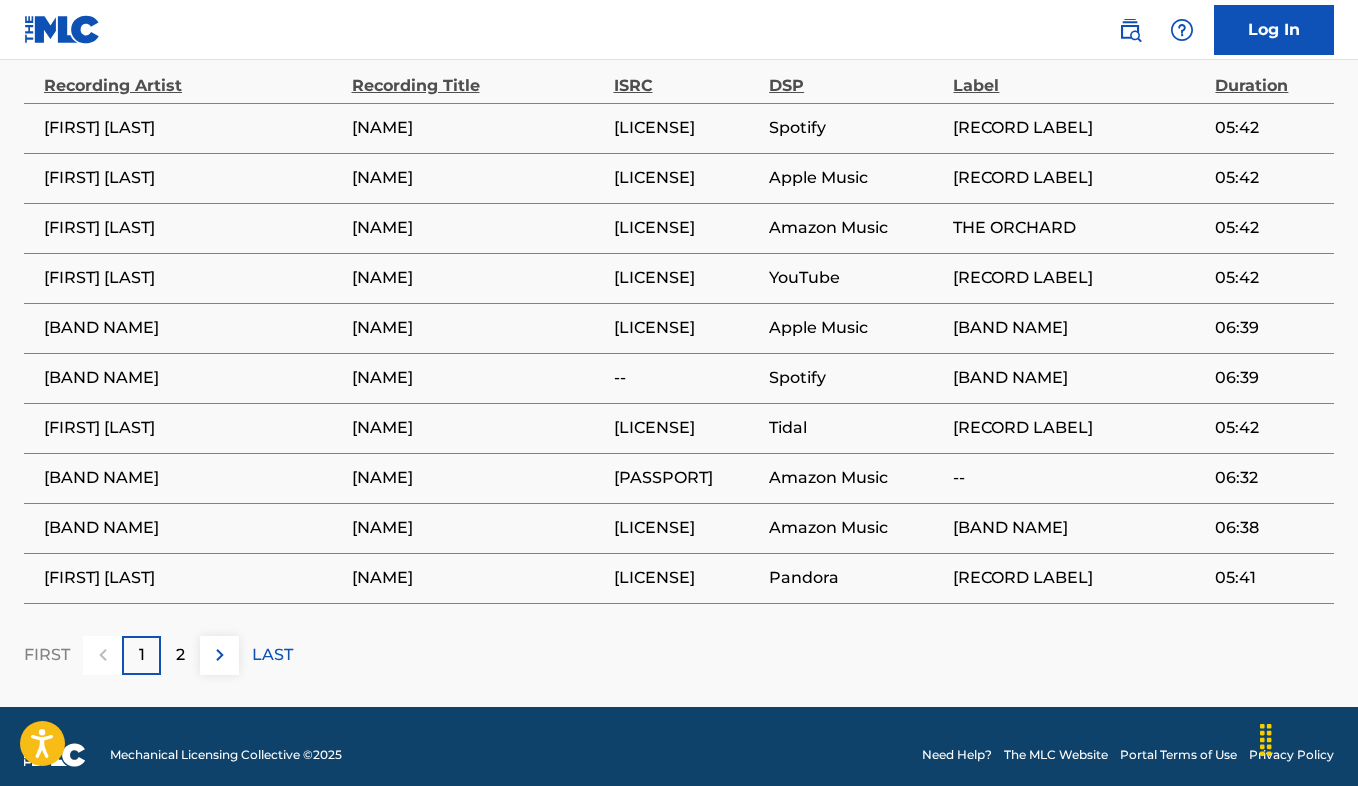 scroll, scrollTop: 1338, scrollLeft: 0, axis: vertical 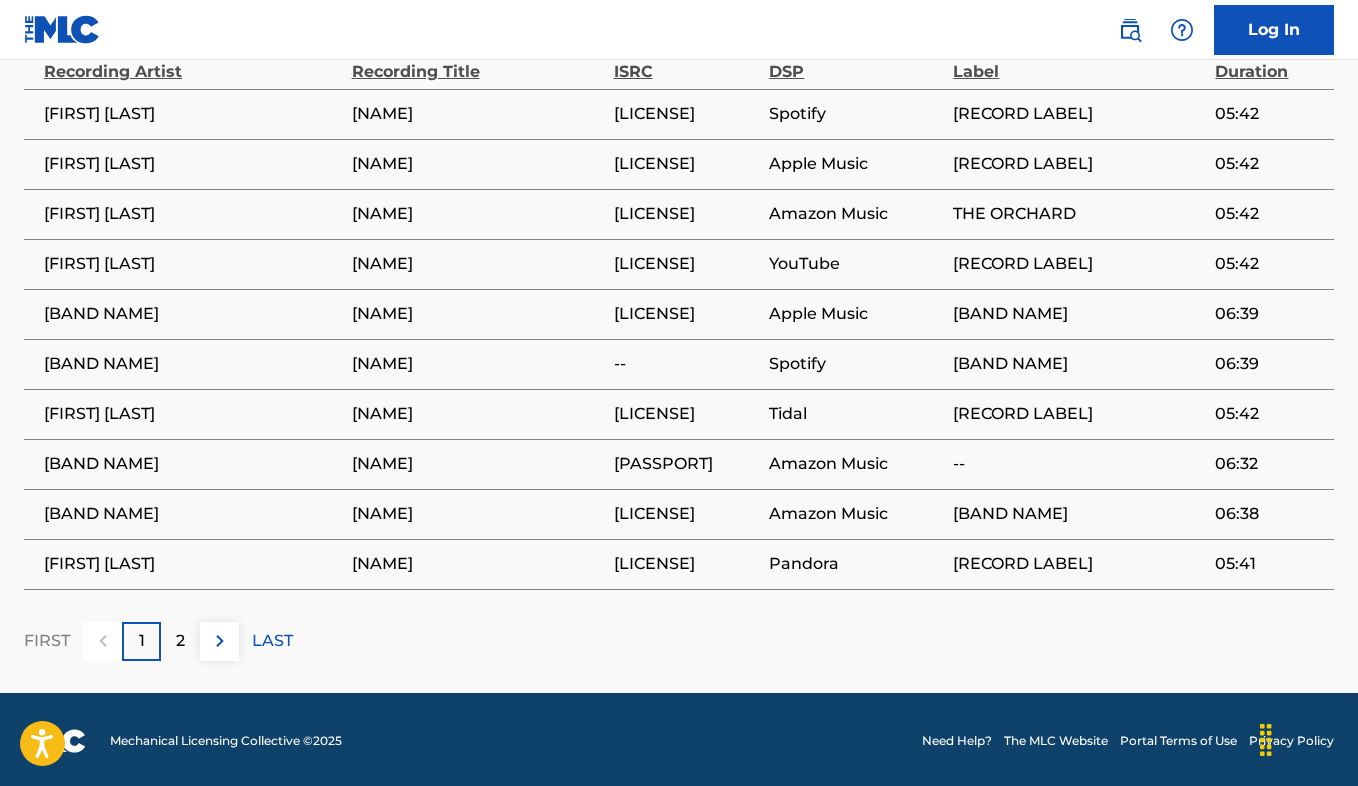 click on "2" at bounding box center [180, 641] 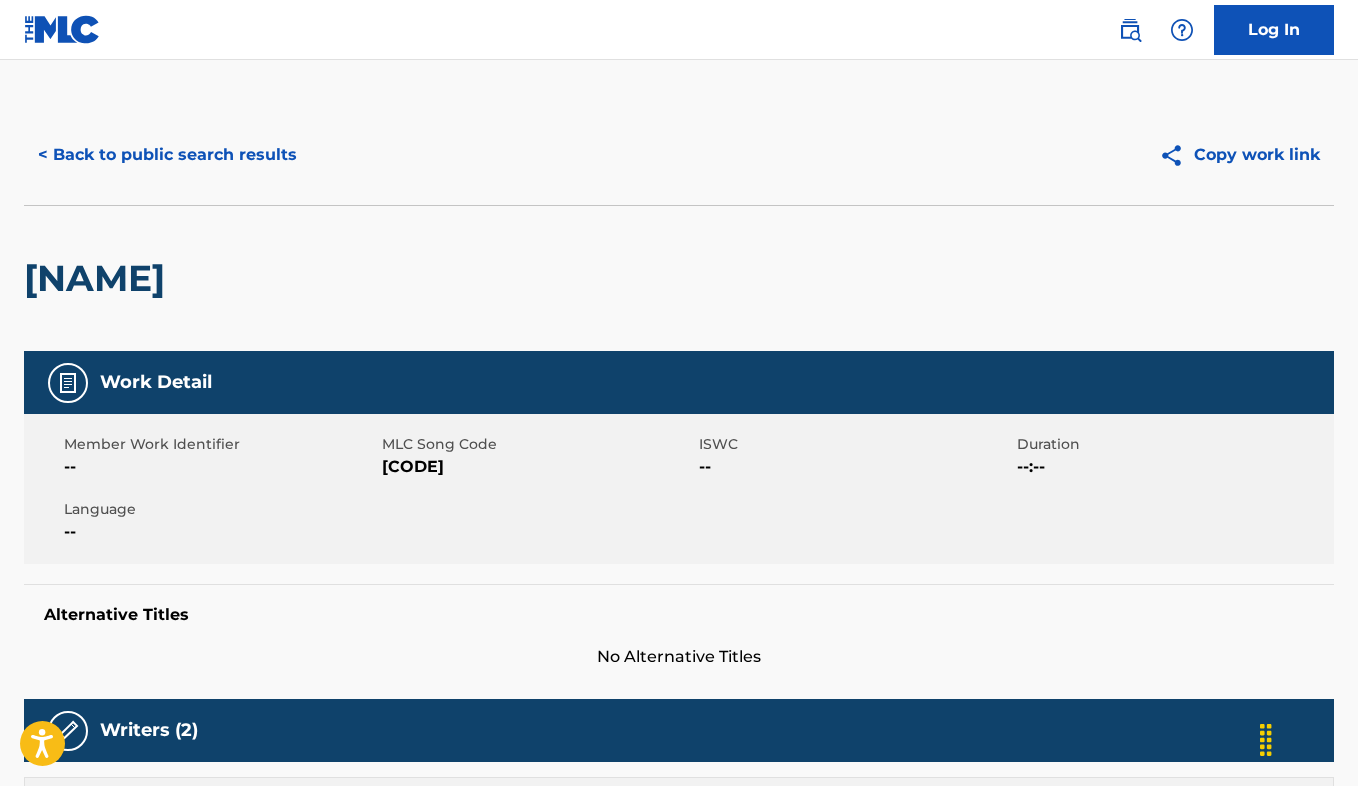 scroll, scrollTop: 0, scrollLeft: 0, axis: both 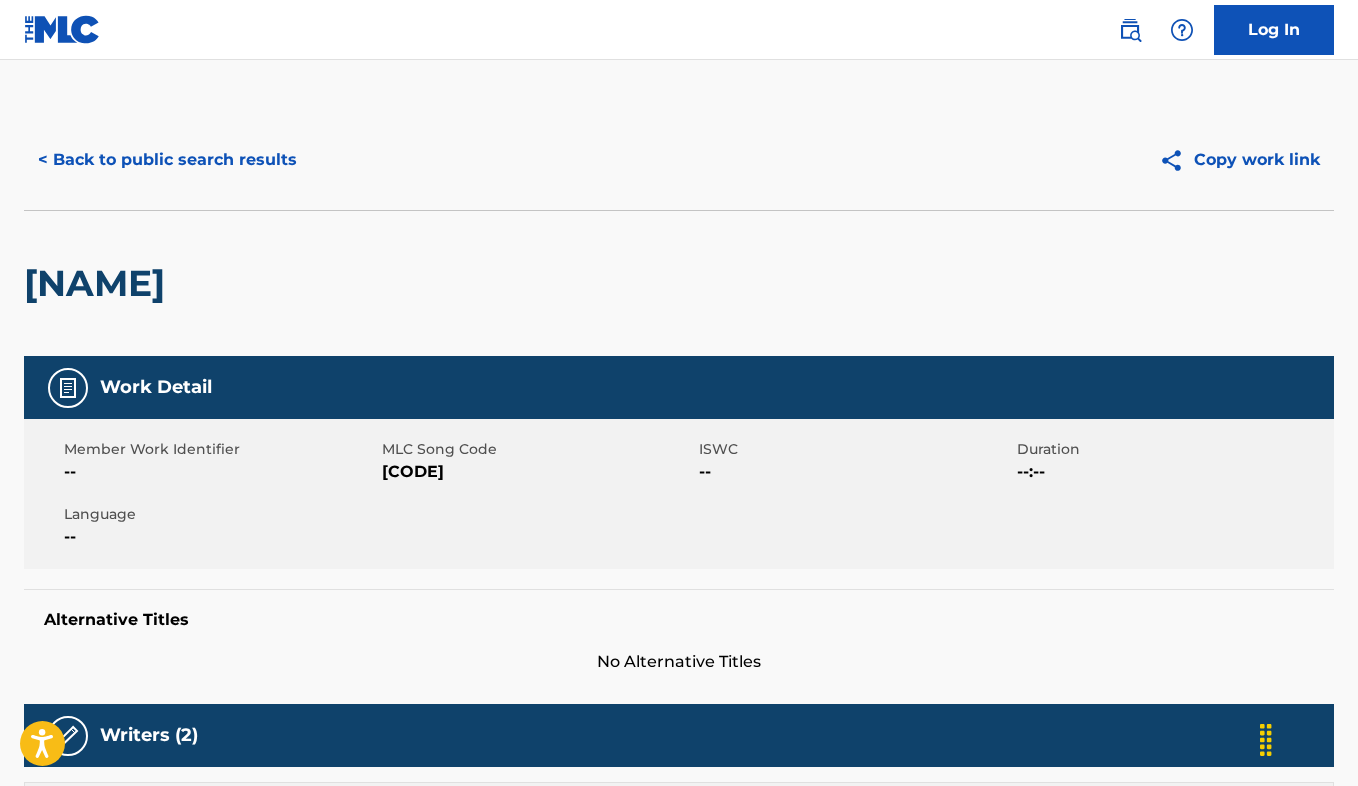 click on "< Back to public search results" at bounding box center (167, 160) 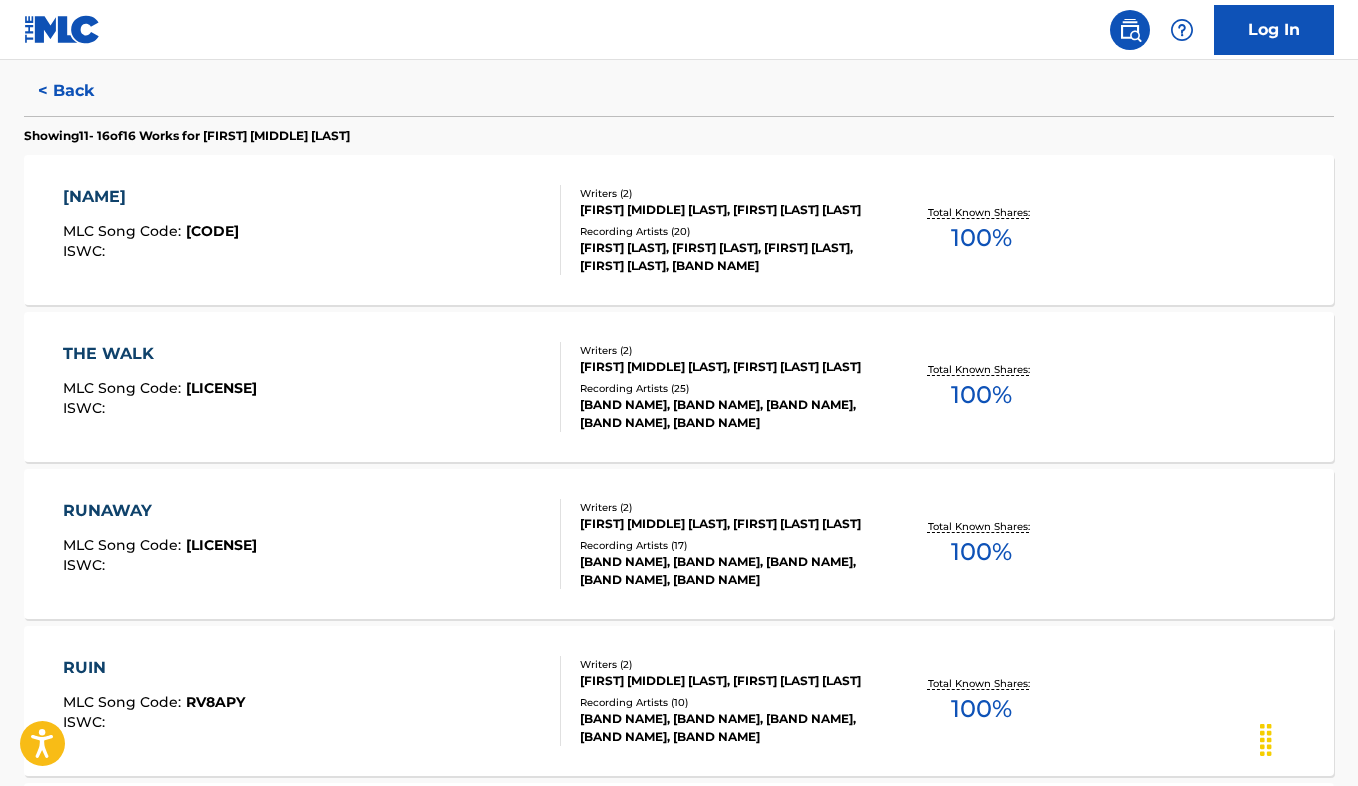 scroll, scrollTop: 1034, scrollLeft: 0, axis: vertical 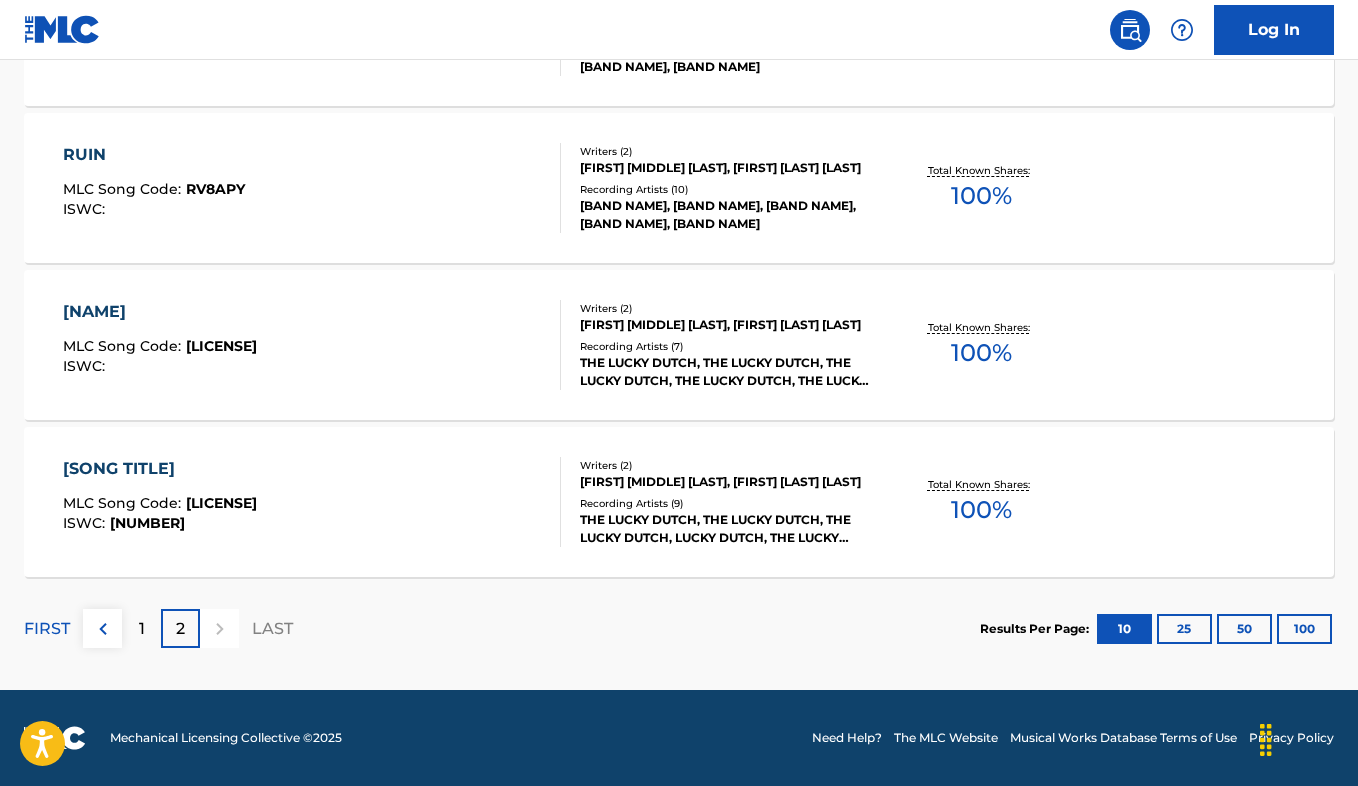 click on "25" at bounding box center (1184, 629) 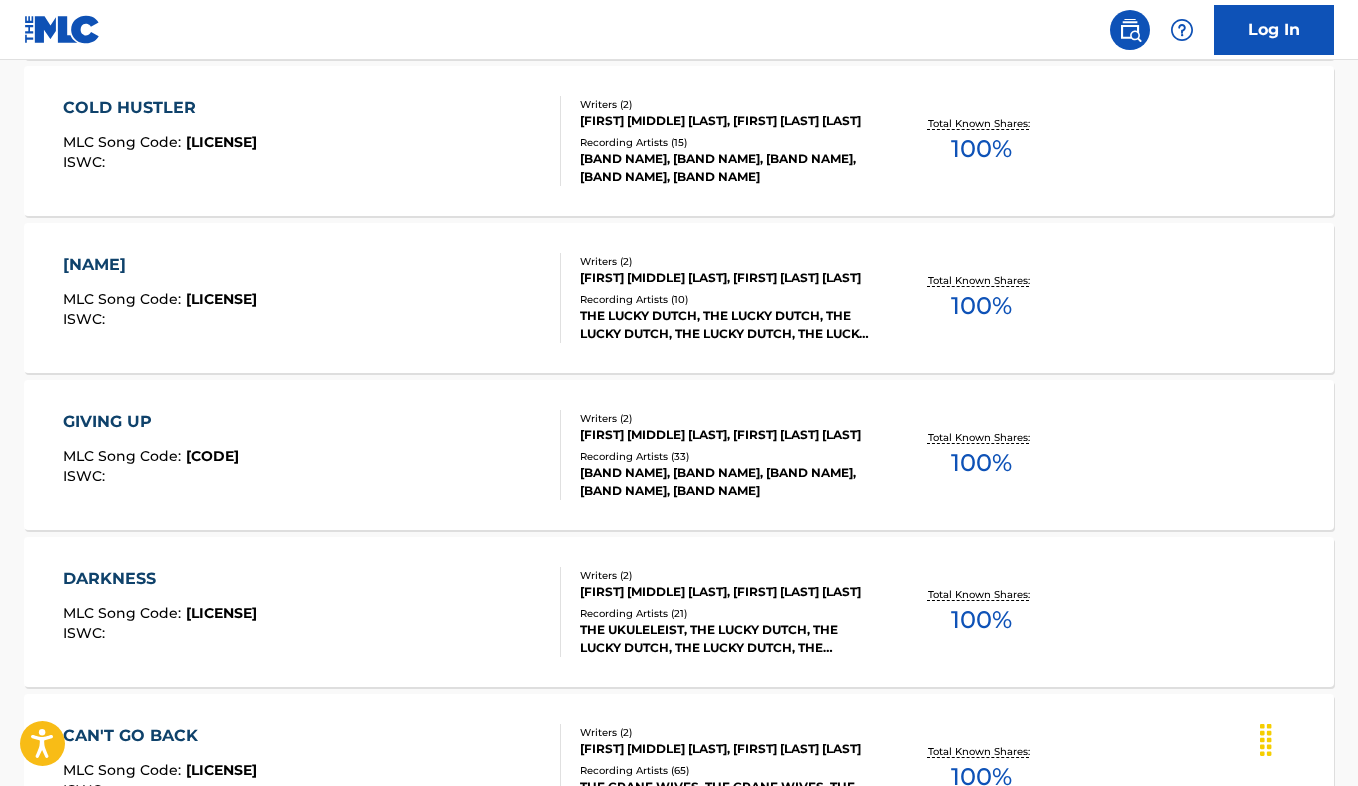 scroll, scrollTop: 436, scrollLeft: 0, axis: vertical 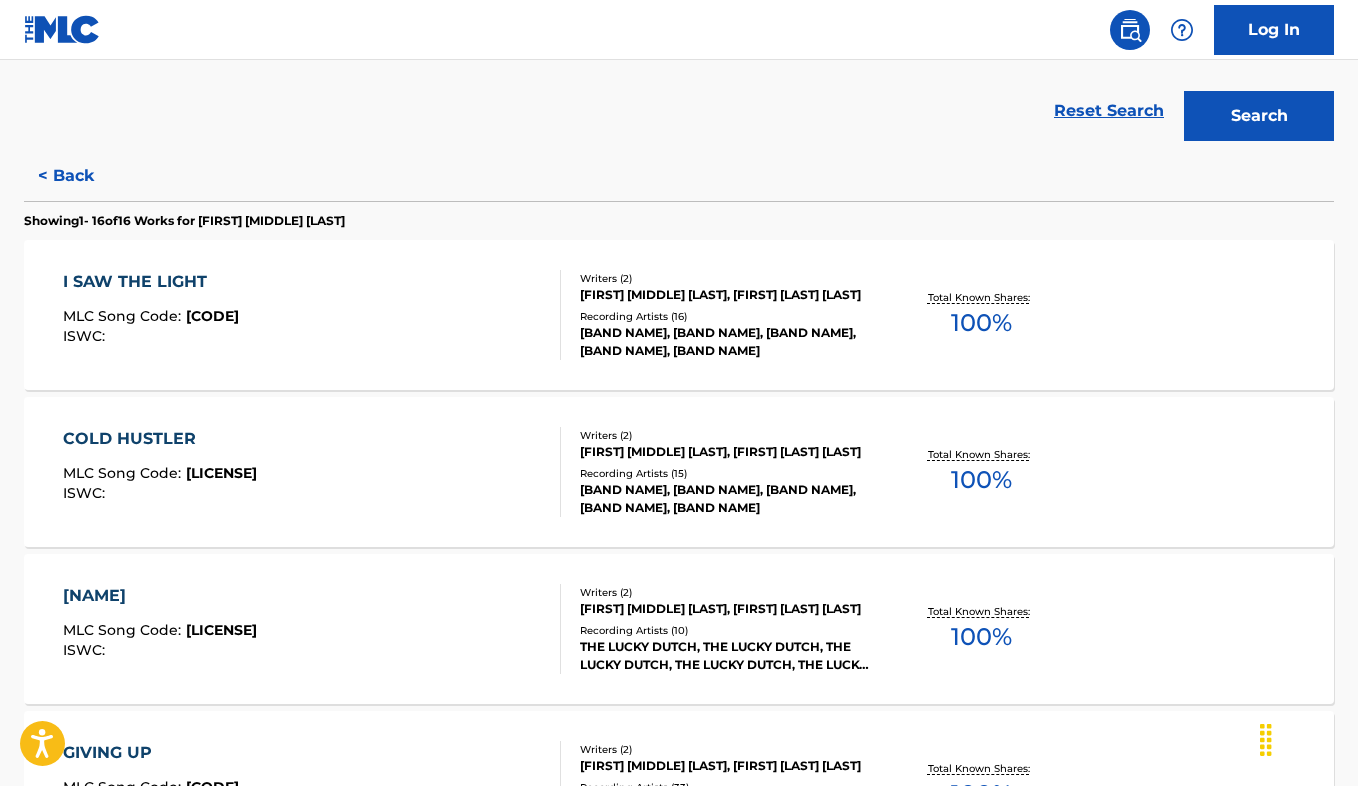 click on "[BAND NAME], [BAND NAME], [BAND NAME], [BAND NAME], [BAND NAME]" at bounding box center [726, 342] 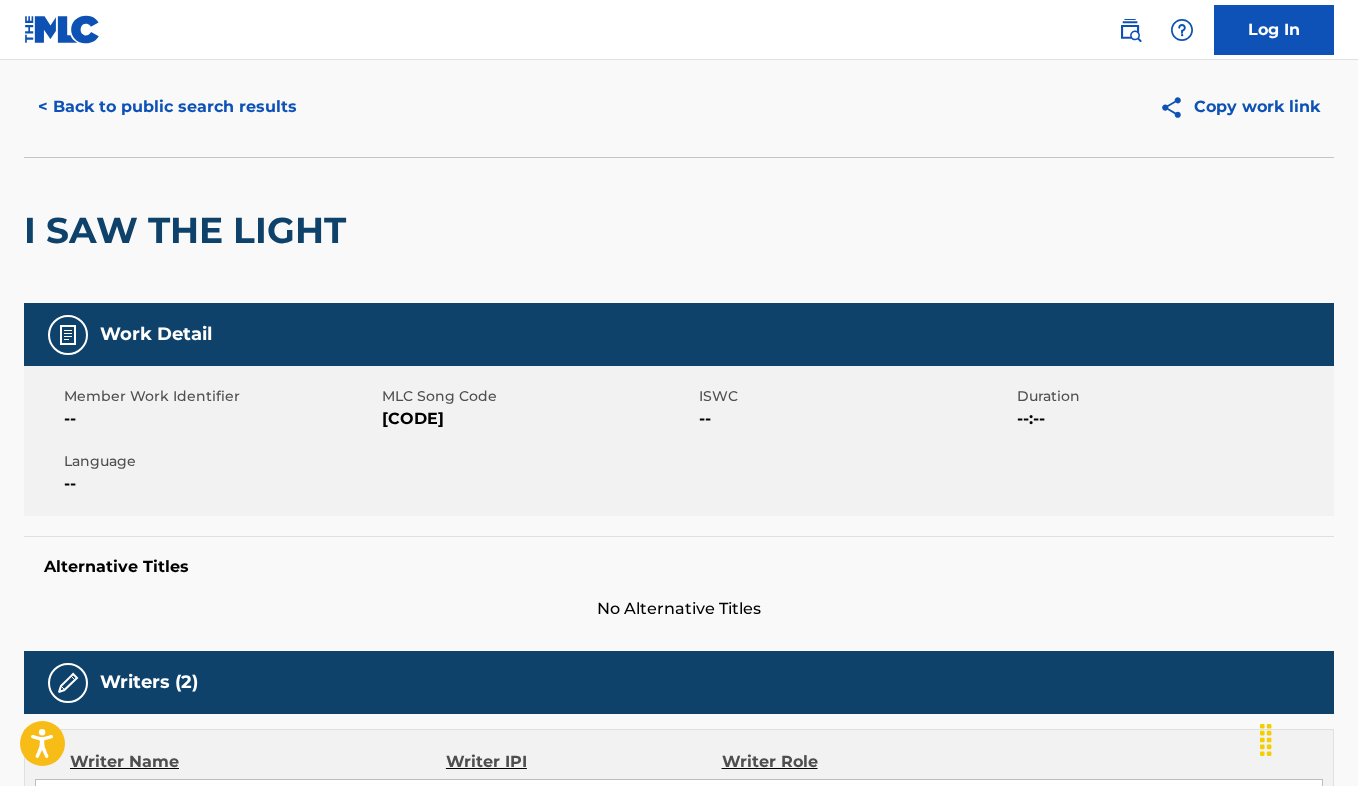 scroll, scrollTop: 0, scrollLeft: 0, axis: both 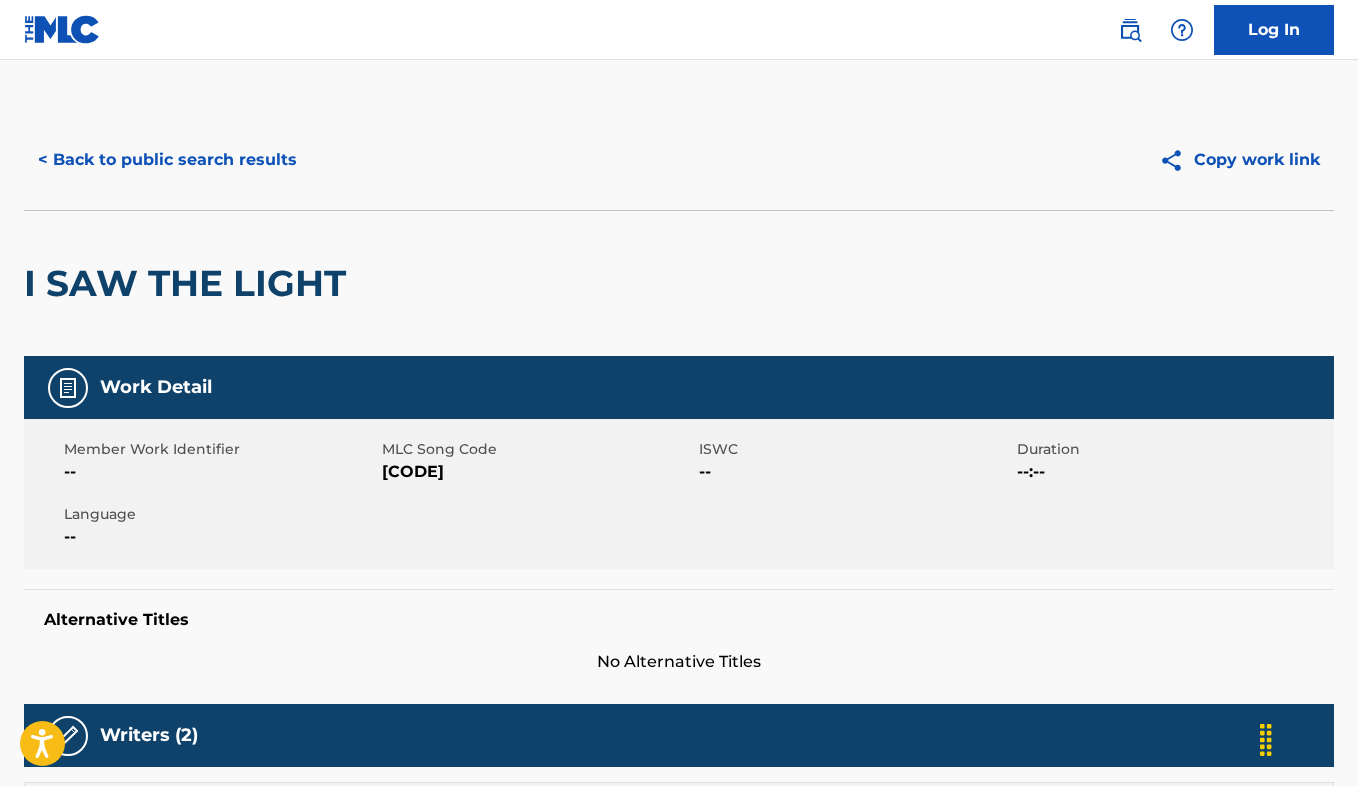 click at bounding box center [1182, 30] 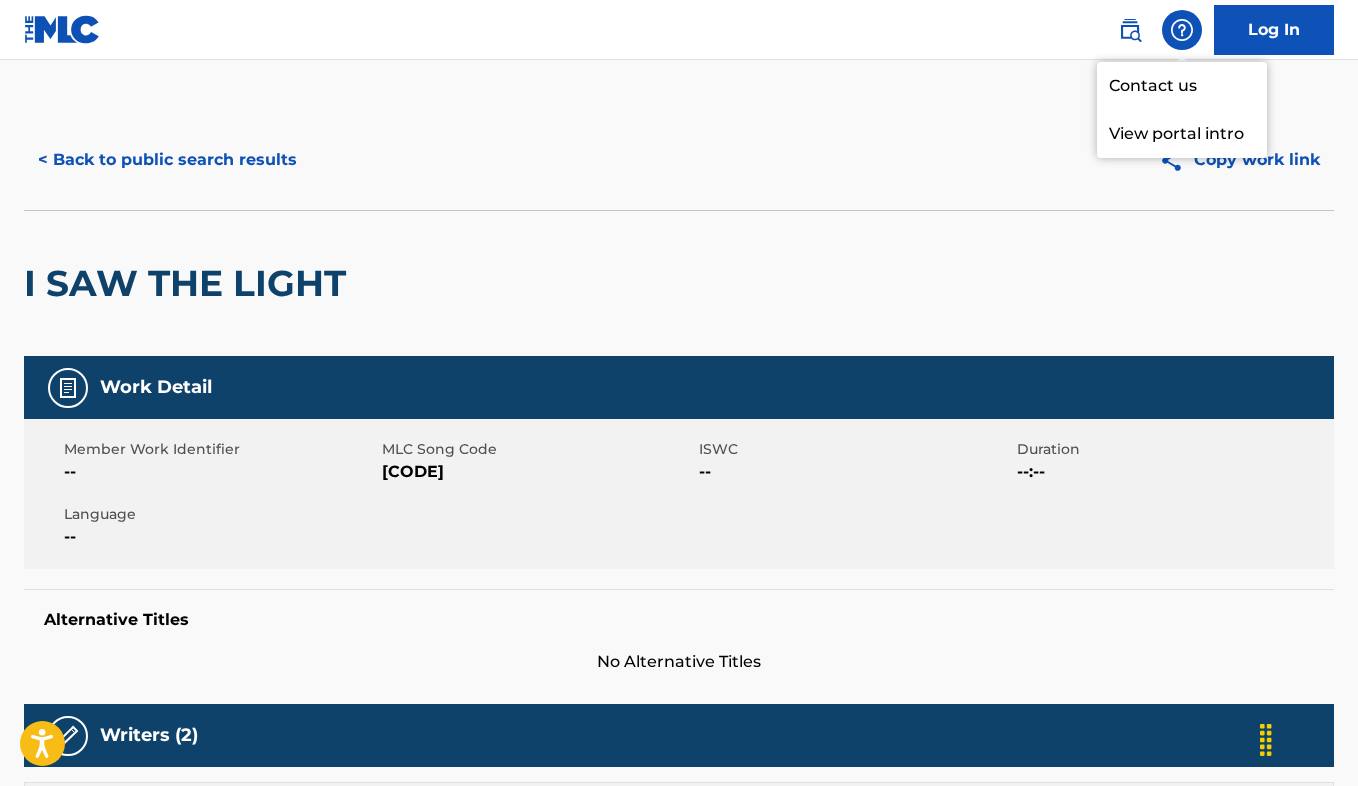 click at bounding box center (62, 29) 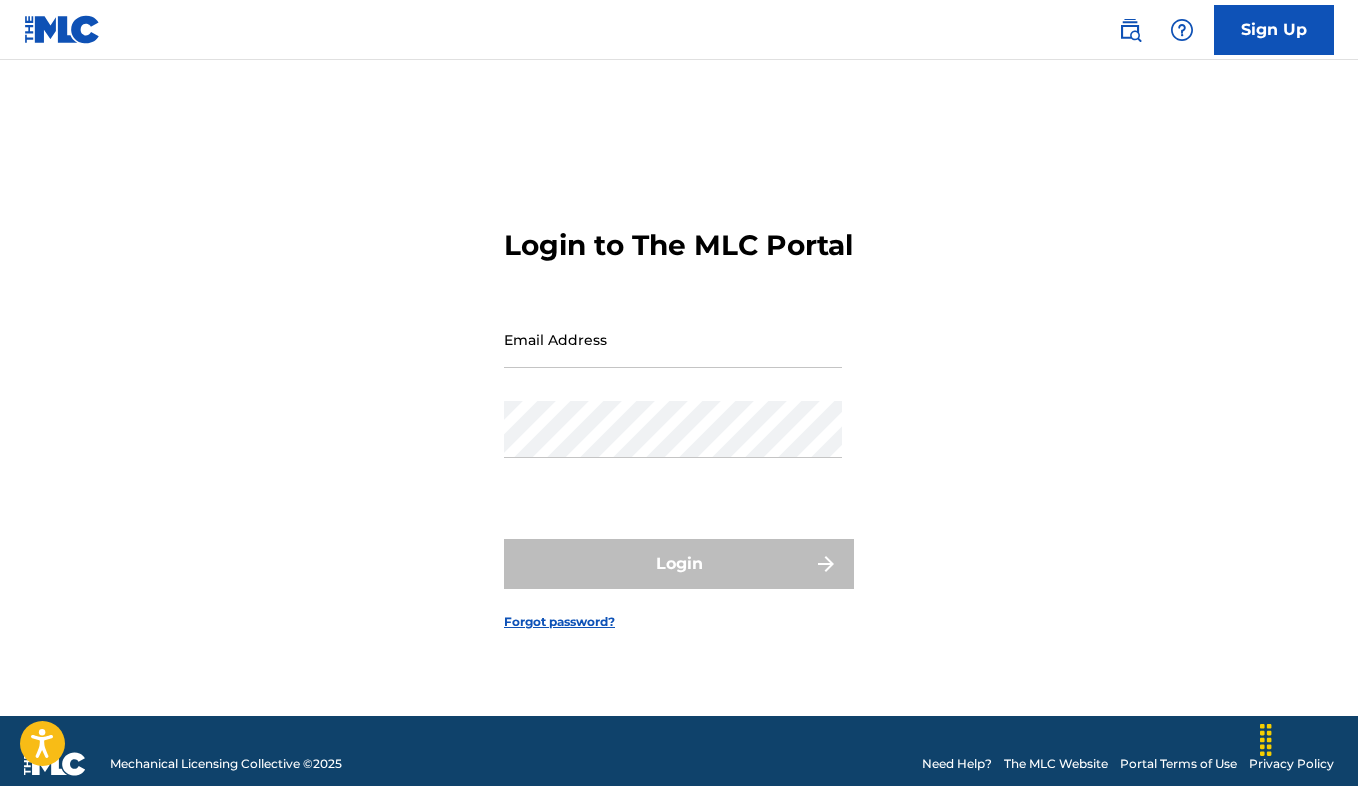 click on "Email Address" at bounding box center (673, 339) 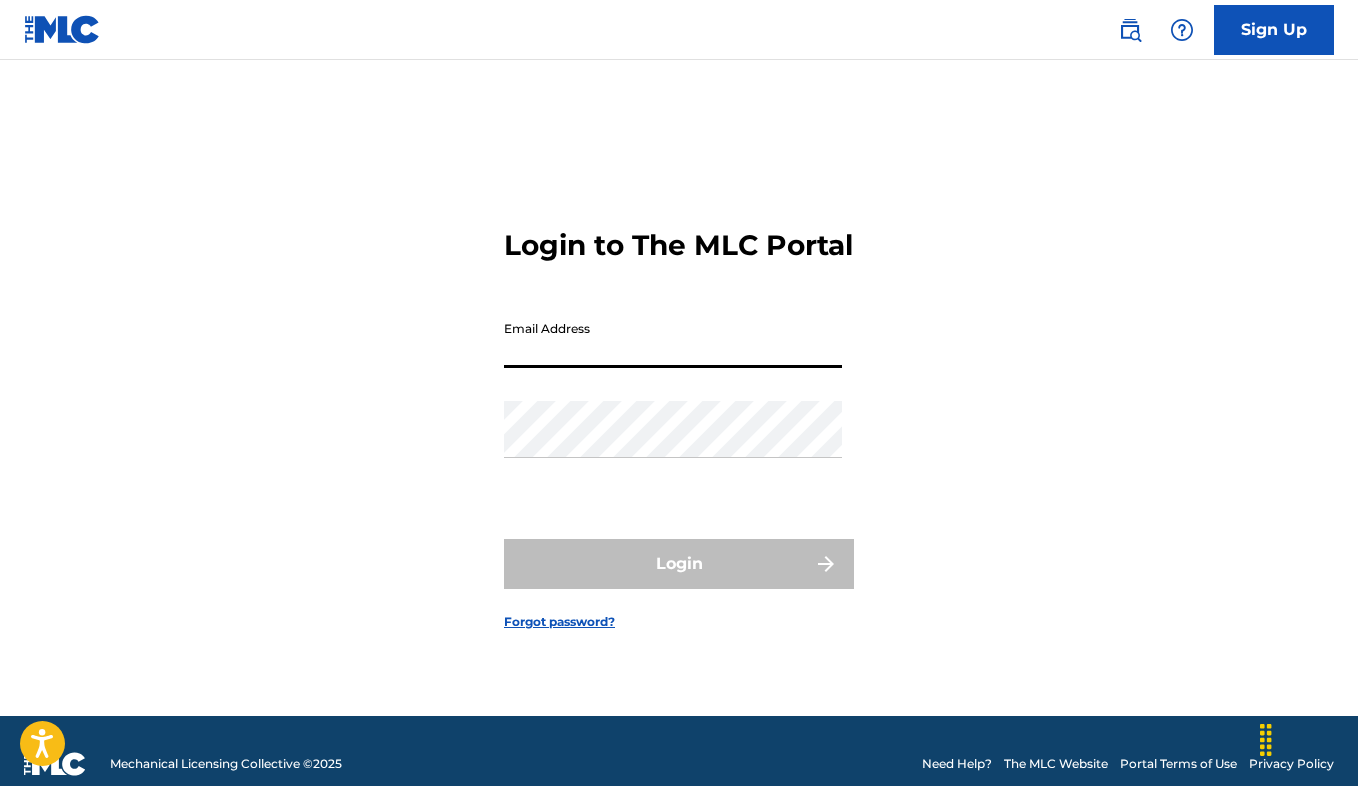 click on "Login to The MLC Portal Email Address Password Login Forgot password?" at bounding box center (679, 413) 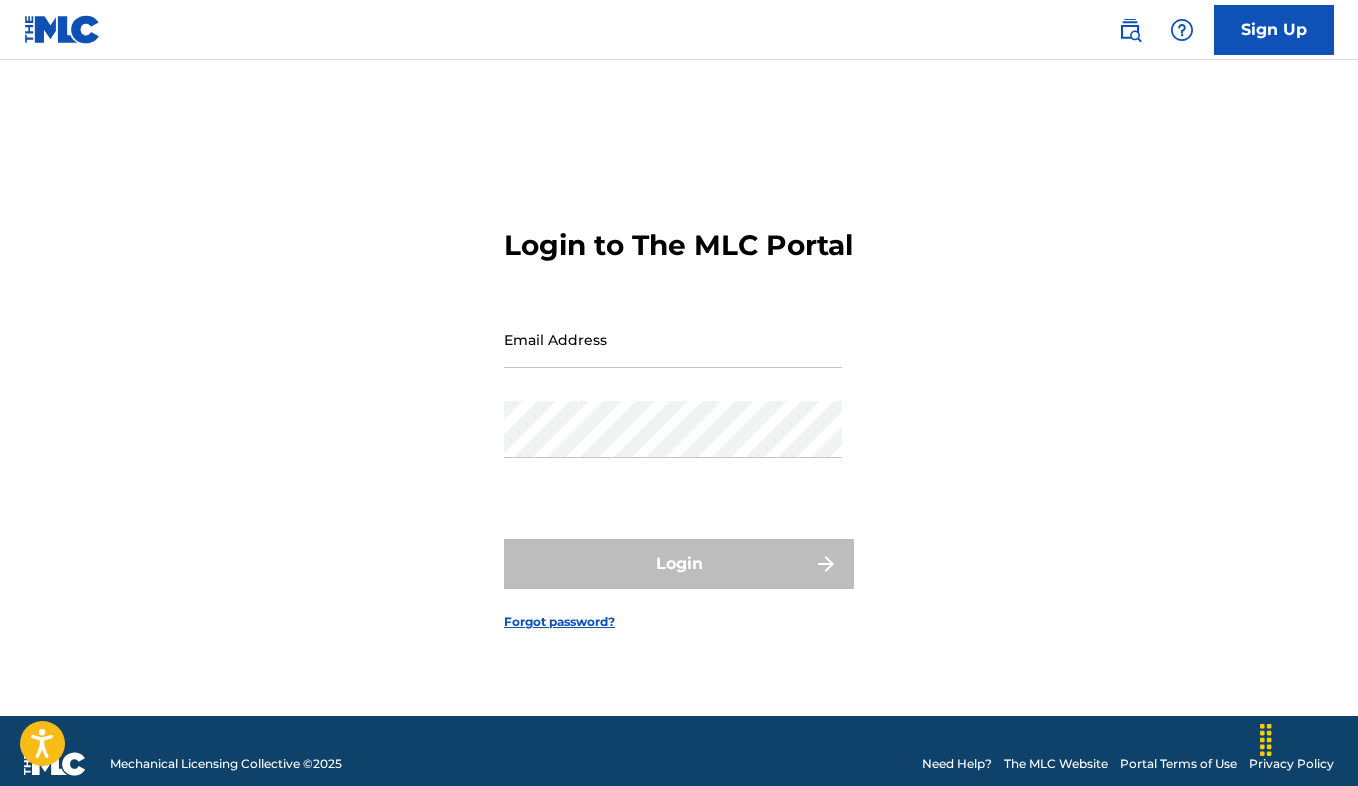 click on "Email Address" at bounding box center (673, 339) 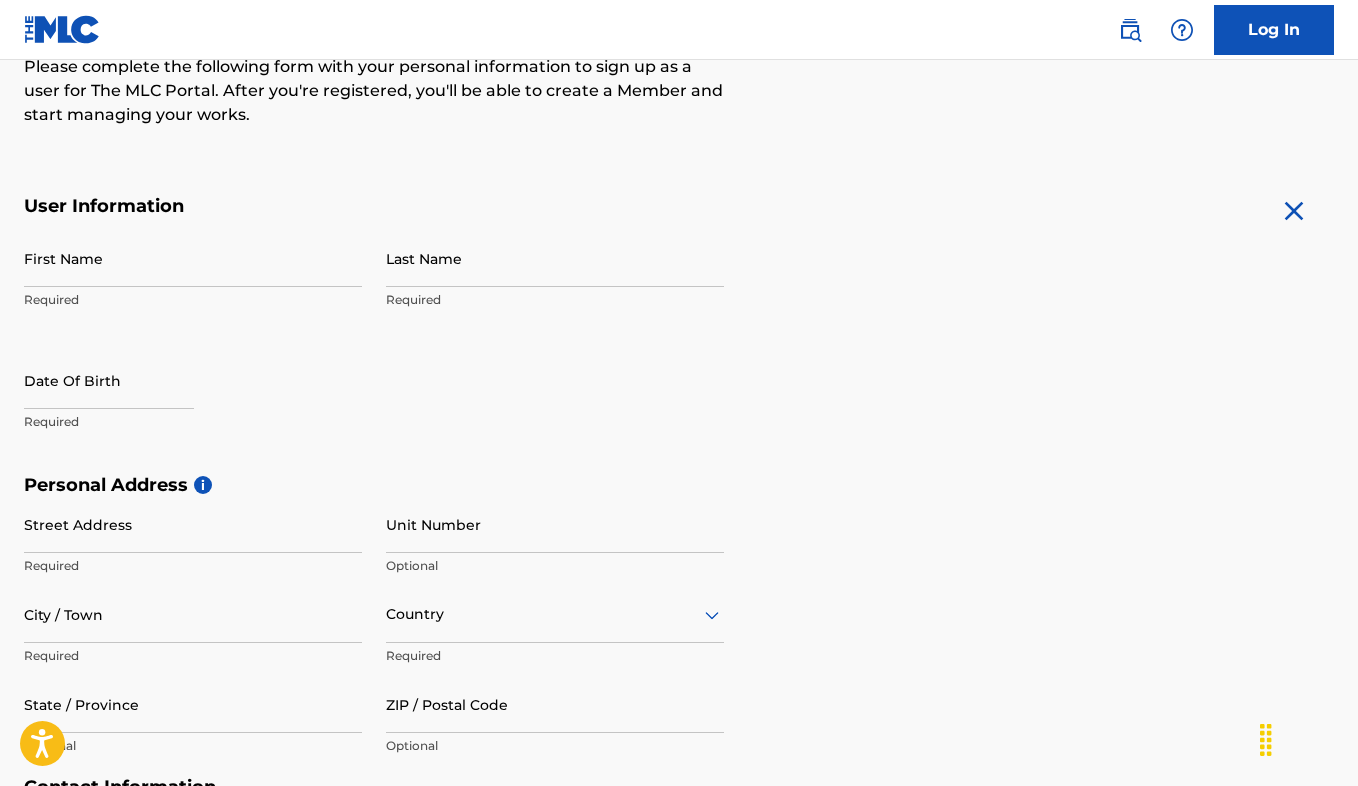 scroll, scrollTop: 777, scrollLeft: 0, axis: vertical 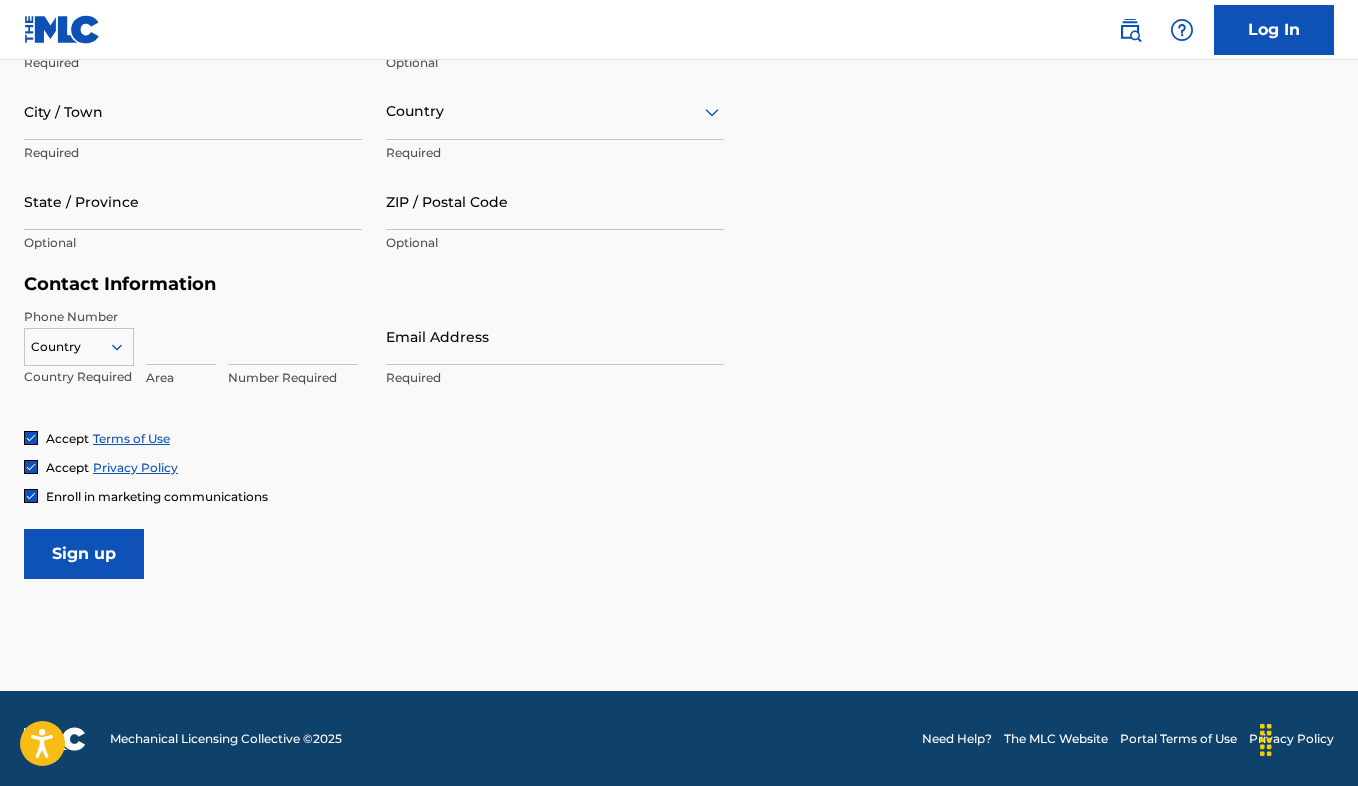 click at bounding box center [31, 496] 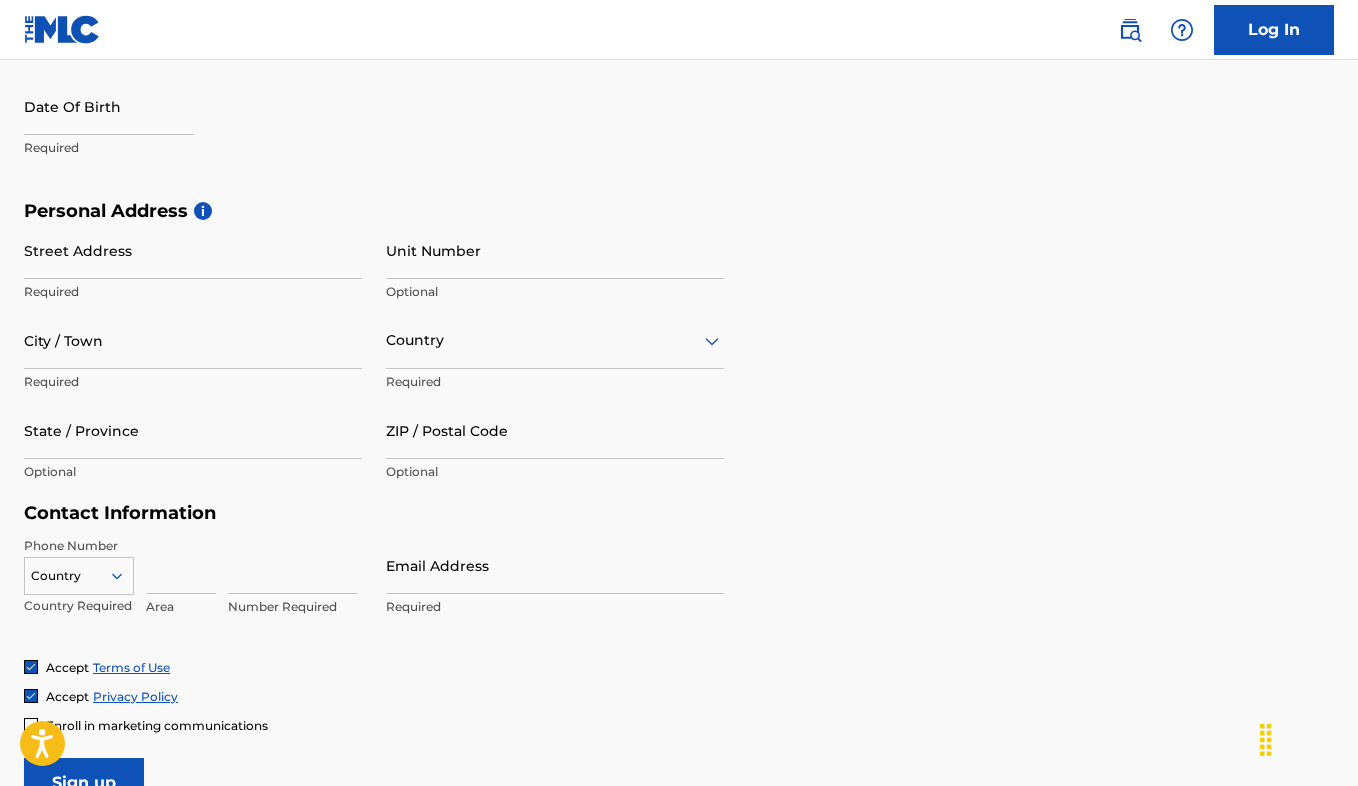scroll, scrollTop: 337, scrollLeft: 0, axis: vertical 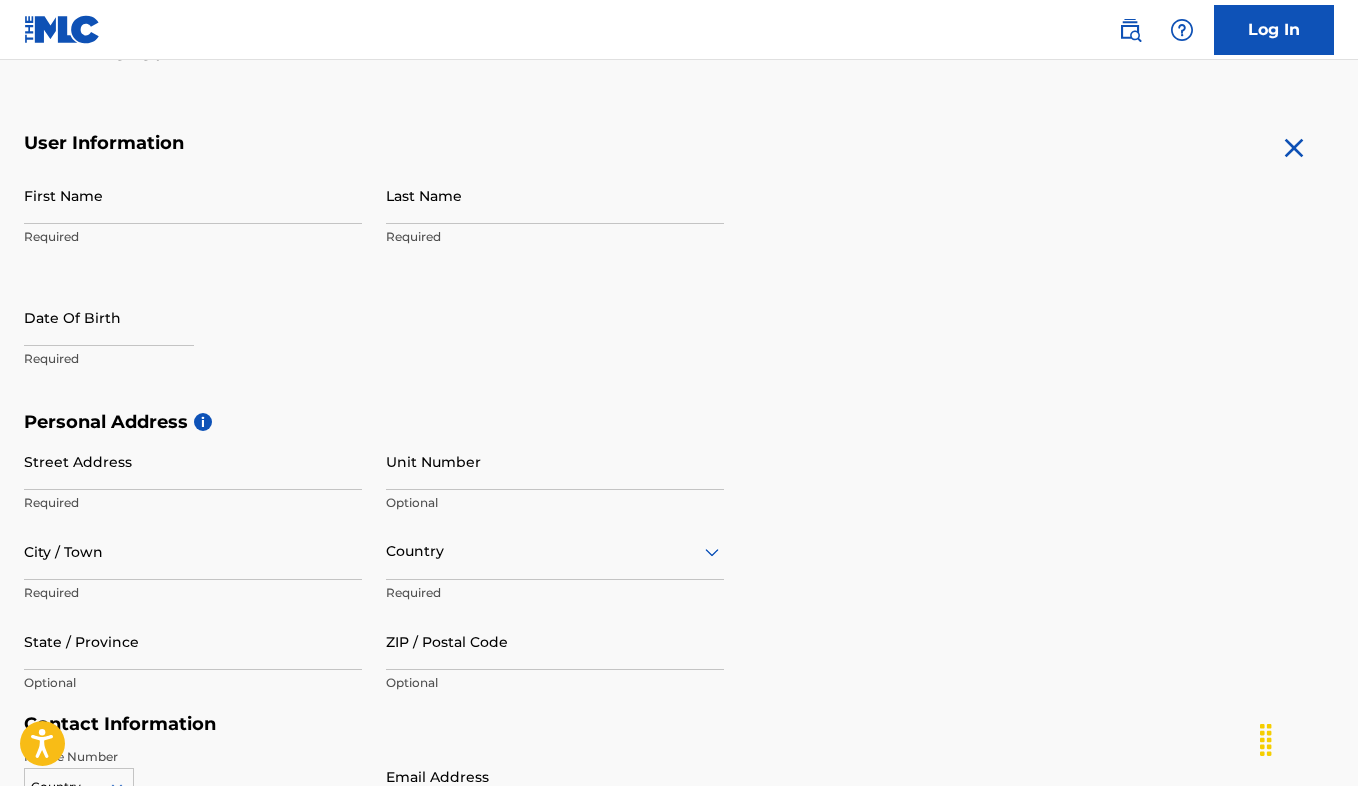 click on "First Name" at bounding box center [193, 195] 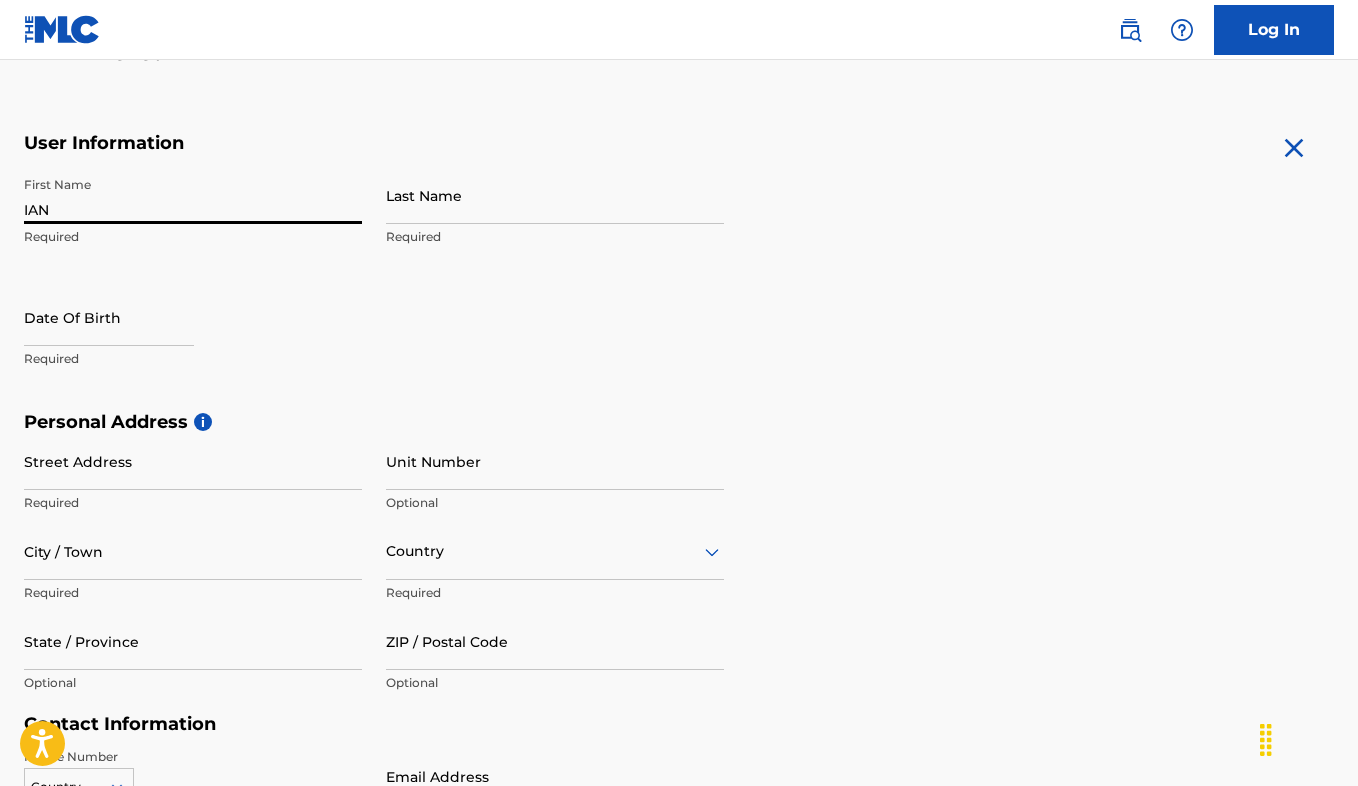 type on "IAN" 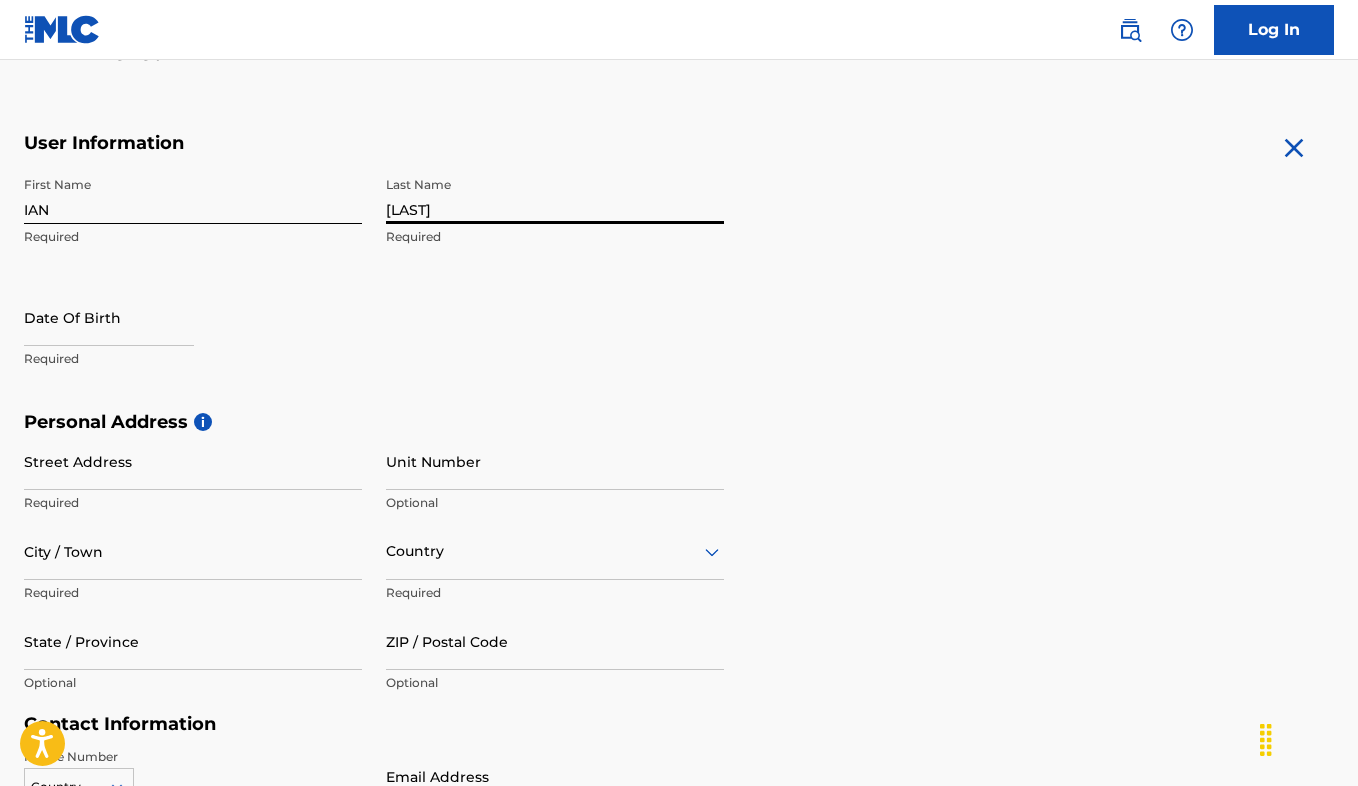 type on "[LAST]" 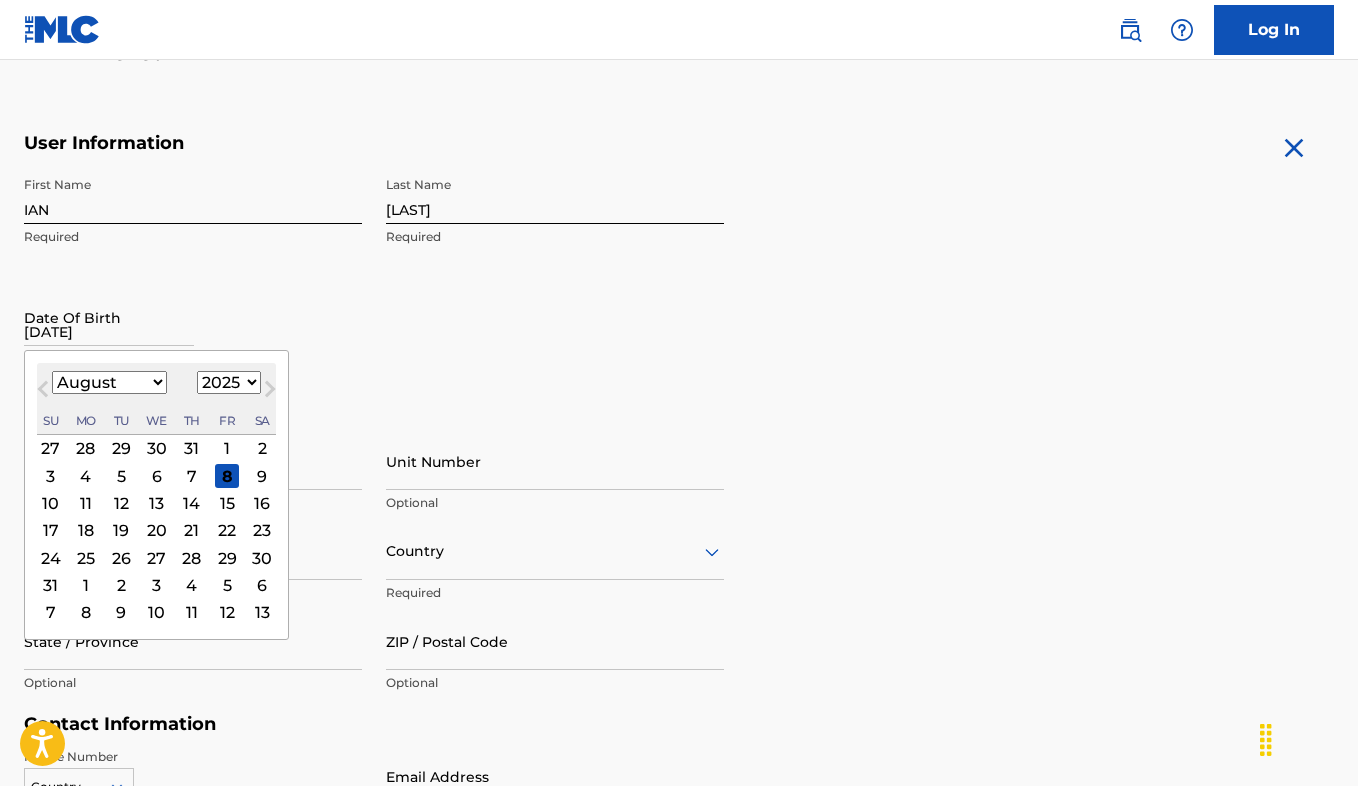 type on "[DATE]" 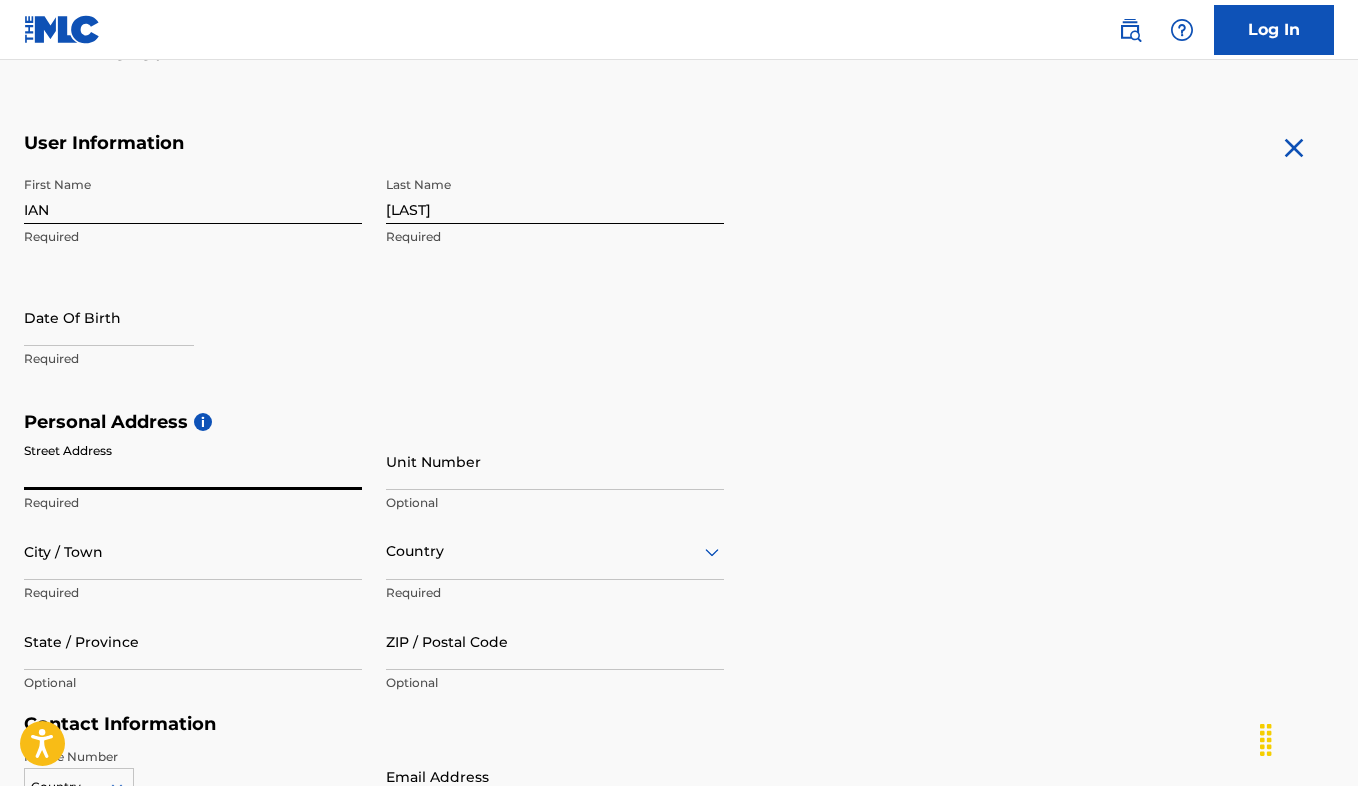 select on "7" 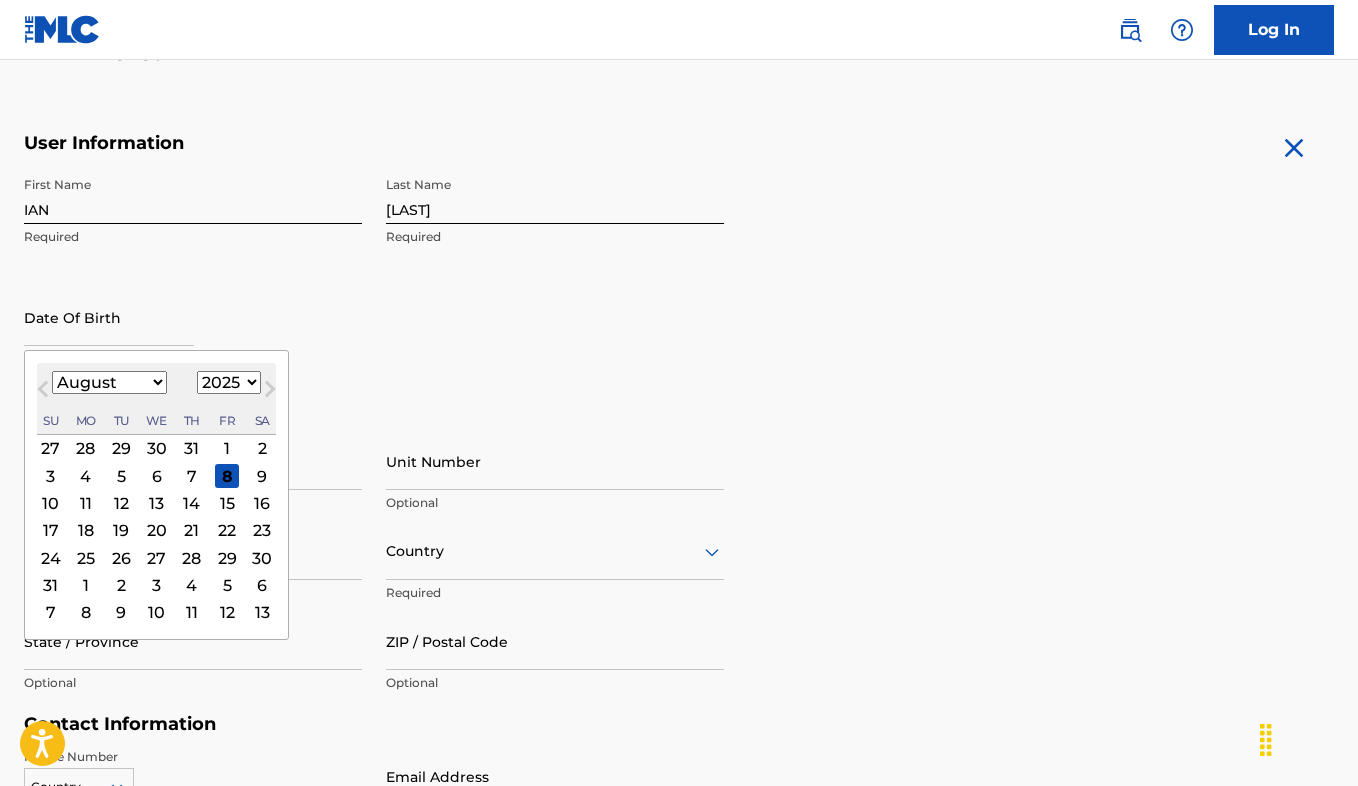click at bounding box center (109, 317) 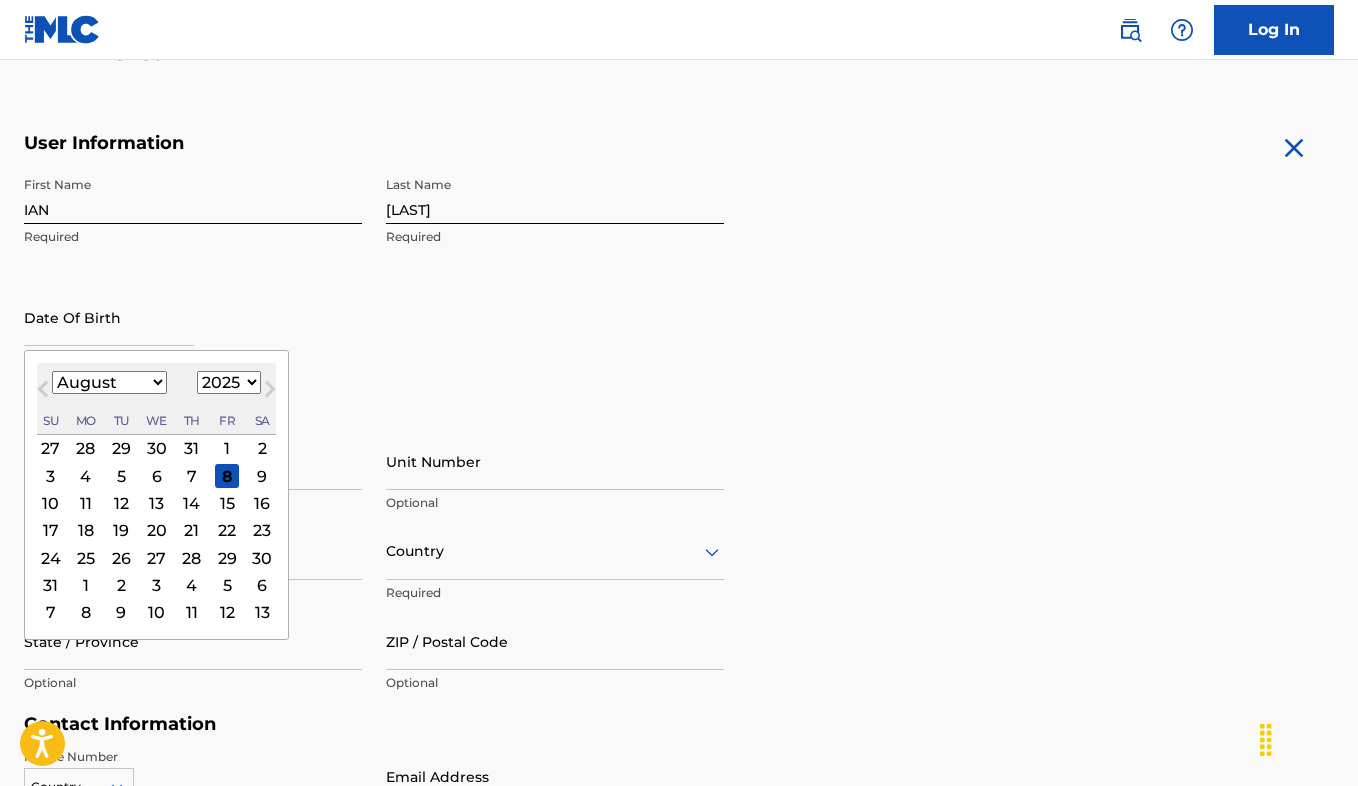click on "Next Month" at bounding box center [270, 393] 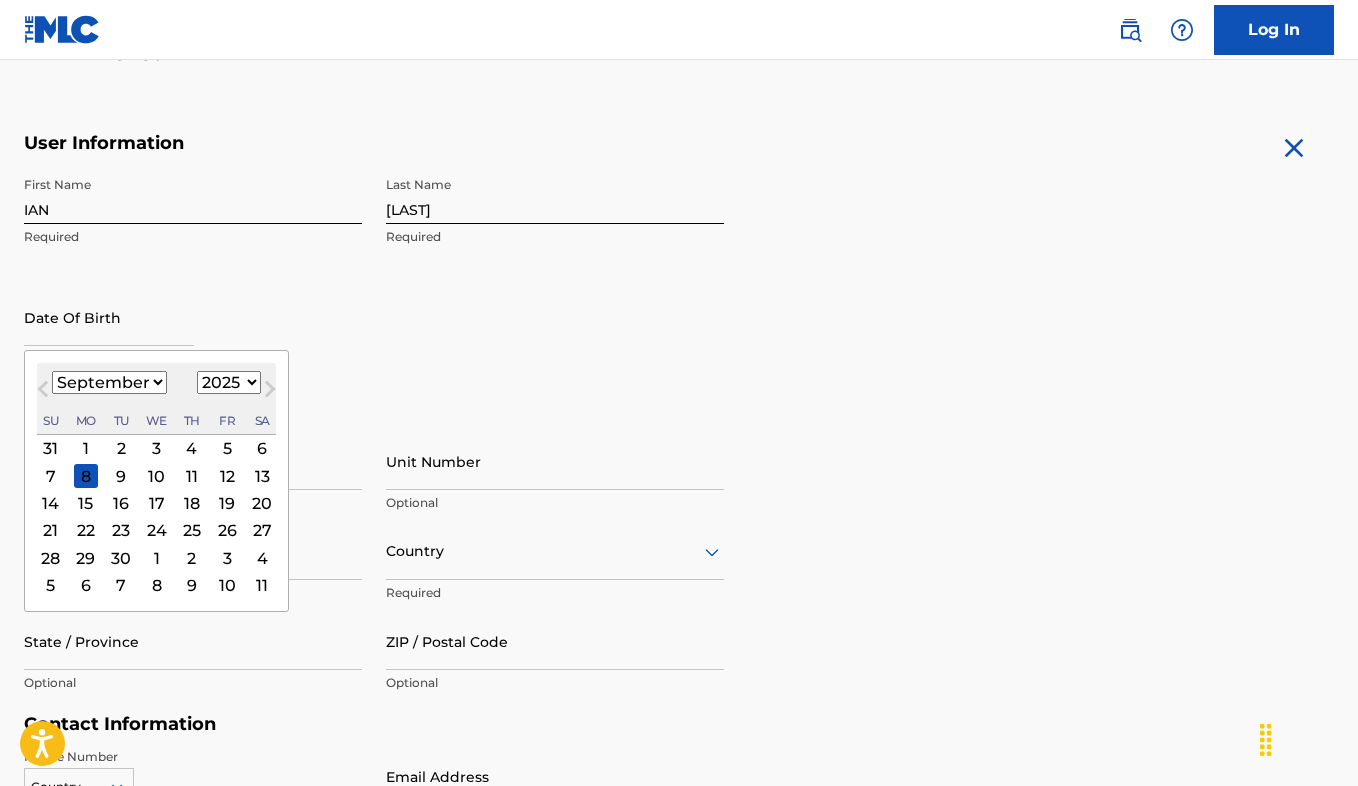 click on "1899 1900 1901 1902 1903 1904 1905 1906 1907 1908 1909 1910 1911 1912 1913 1914 1915 1916 1917 1918 1919 1920 1921 1922 1923 1924 1925 1926 1927 1928 1929 1930 1931 1932 1933 1934 1935 1936 1937 1938 1939 1940 1941 1942 1943 1944 1945 1946 1947 1948 1949 1950 1951 1952 1953 1954 1955 1956 1957 1958 1959 1960 1961 1962 1963 1964 1965 1966 1967 1968 1969 1970 1971 1972 1973 1974 1975 1976 1977 1978 1979 1980 1981 1982 1983 1984 1985 1986 1987 1988 1989 1990 1991 1992 1993 1994 1995 1996 1997 1998 1999 2000 2001 2002 2003 2004 2005 2006 2007 2008 2009 2010 2011 2012 2013 2014 2015 2016 2017 2018 2019 2020 2021 2022 2023 2024 2025 2026 2027 2028 2029 2030 2031 2032 2033 2034 2035 2036 2037 2038 2039 2040 2041 2042 2043 2044 2045 2046 2047 2048 2049 2050 2051 2052 2053 2054 2055 2056 2057 2058 2059 2060 2061 2062 2063 2064 2065 2066 2067 2068 2069 2070 2071 2072 2073 2074 2075 2076 2077 2078 2079 2080 2081 2082 2083 2084 2085 2086 2087 2088 2089 2090 2091 2092 2093 2094 2095 2096 2097 2098 2099 2100" at bounding box center [229, 382] 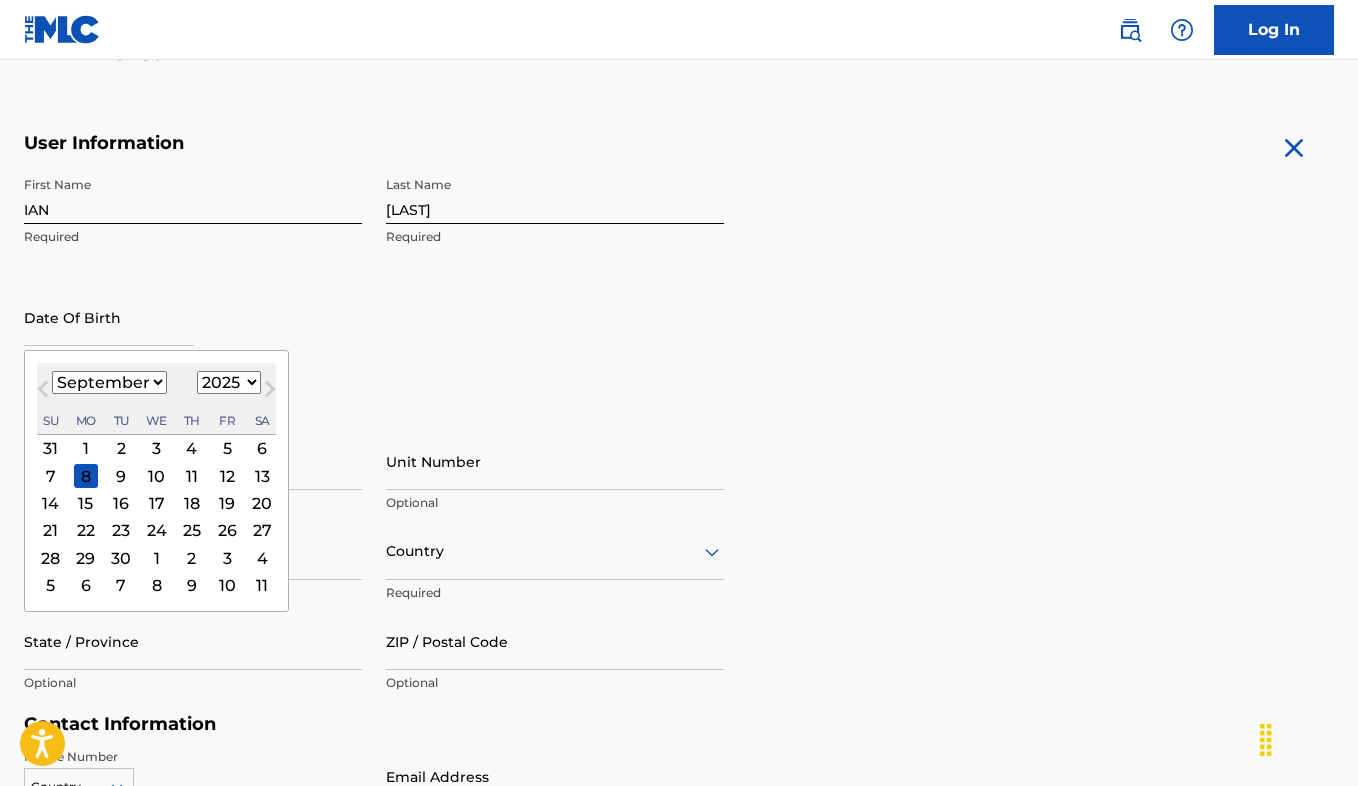 select on "1984" 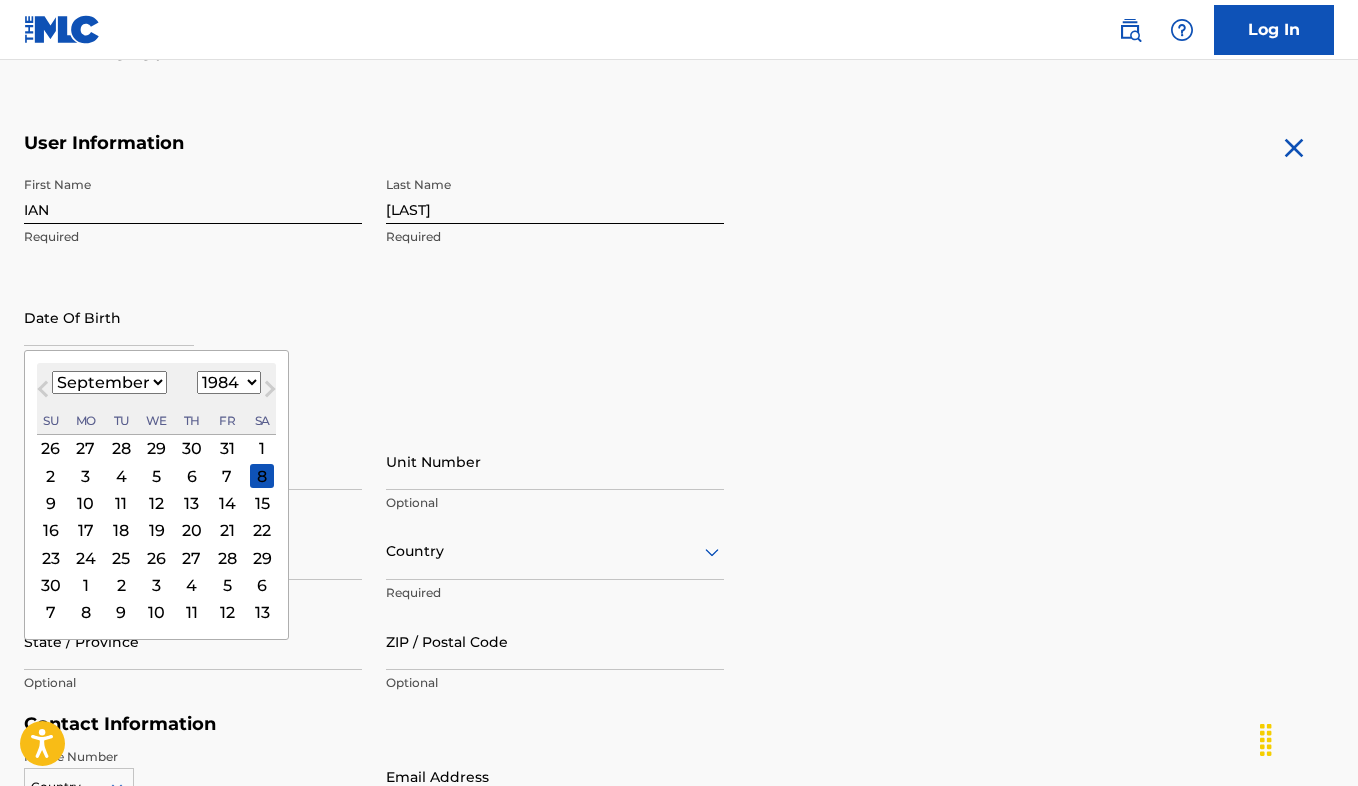 click on "January February March April May June July August September October November December" at bounding box center (109, 382) 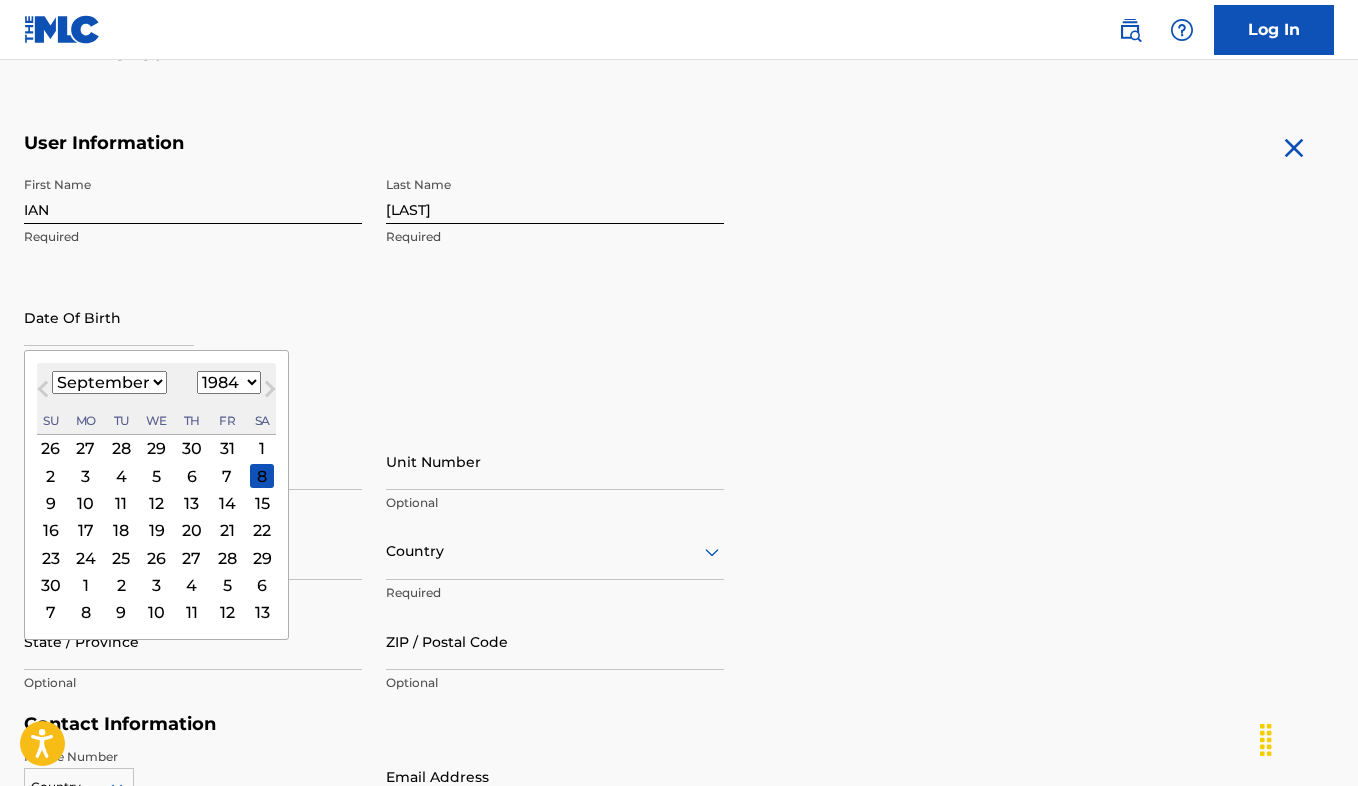 select on "3" 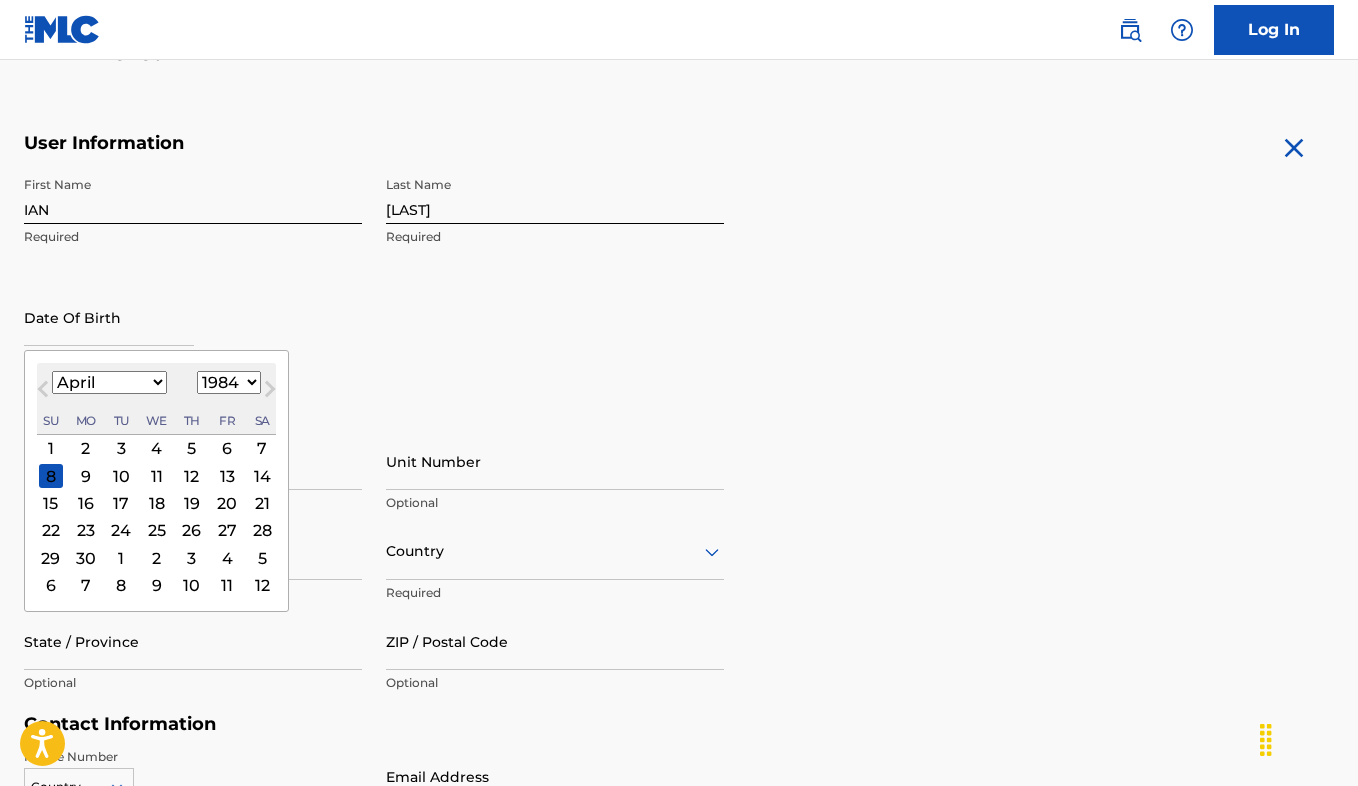 click on "21" at bounding box center (262, 503) 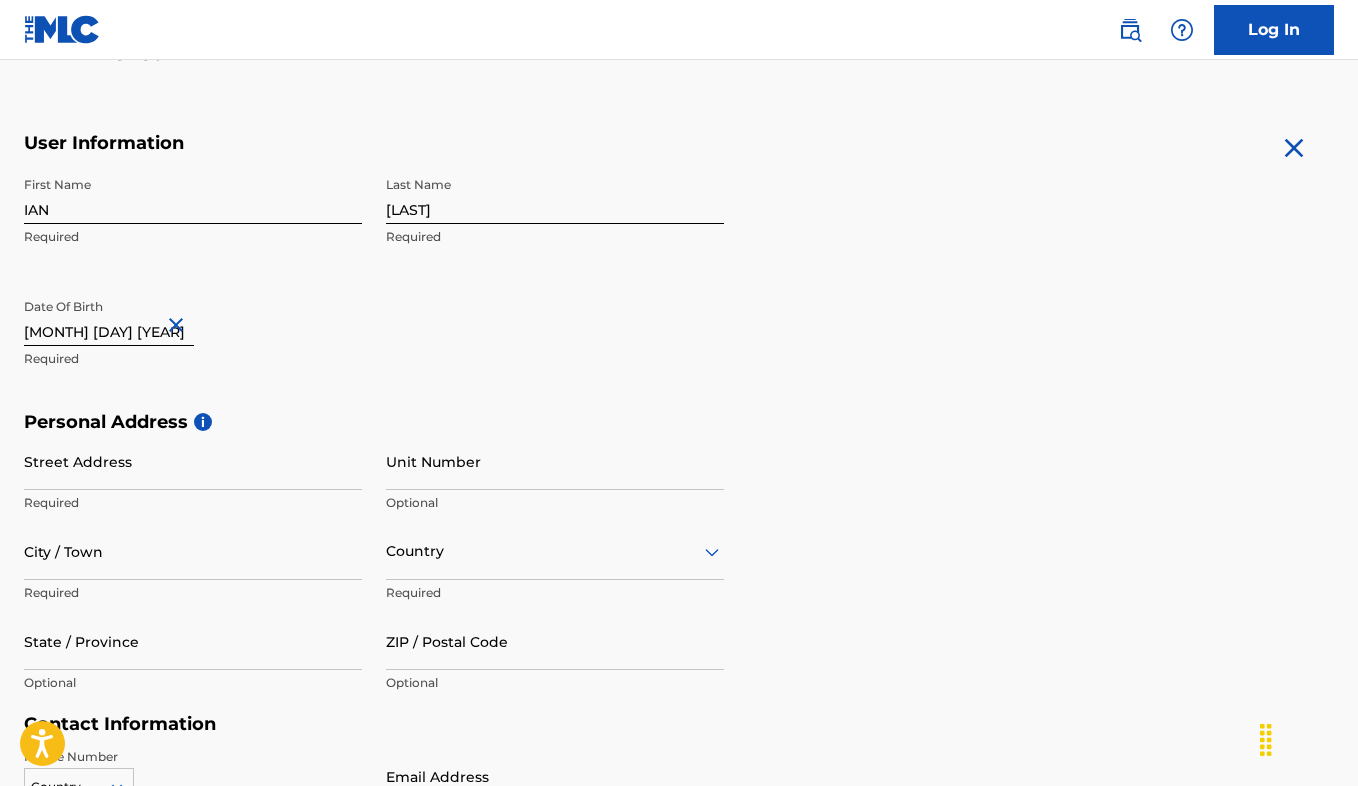 click on "Street Address Required Unit Number Optional City / Town Required Country Required State / Province Optional ZIP / Postal Code Optional" at bounding box center (374, 568) 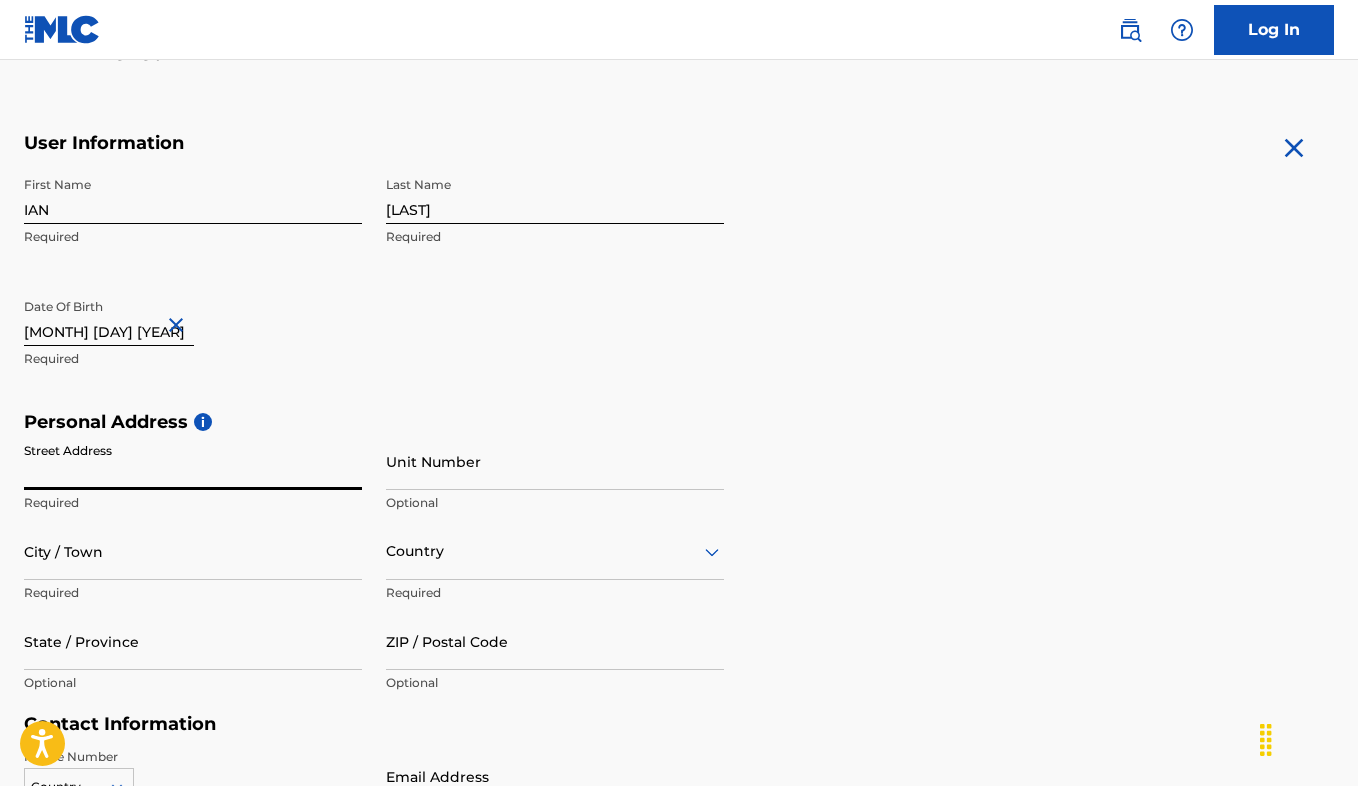 click on "Street Address" at bounding box center [193, 461] 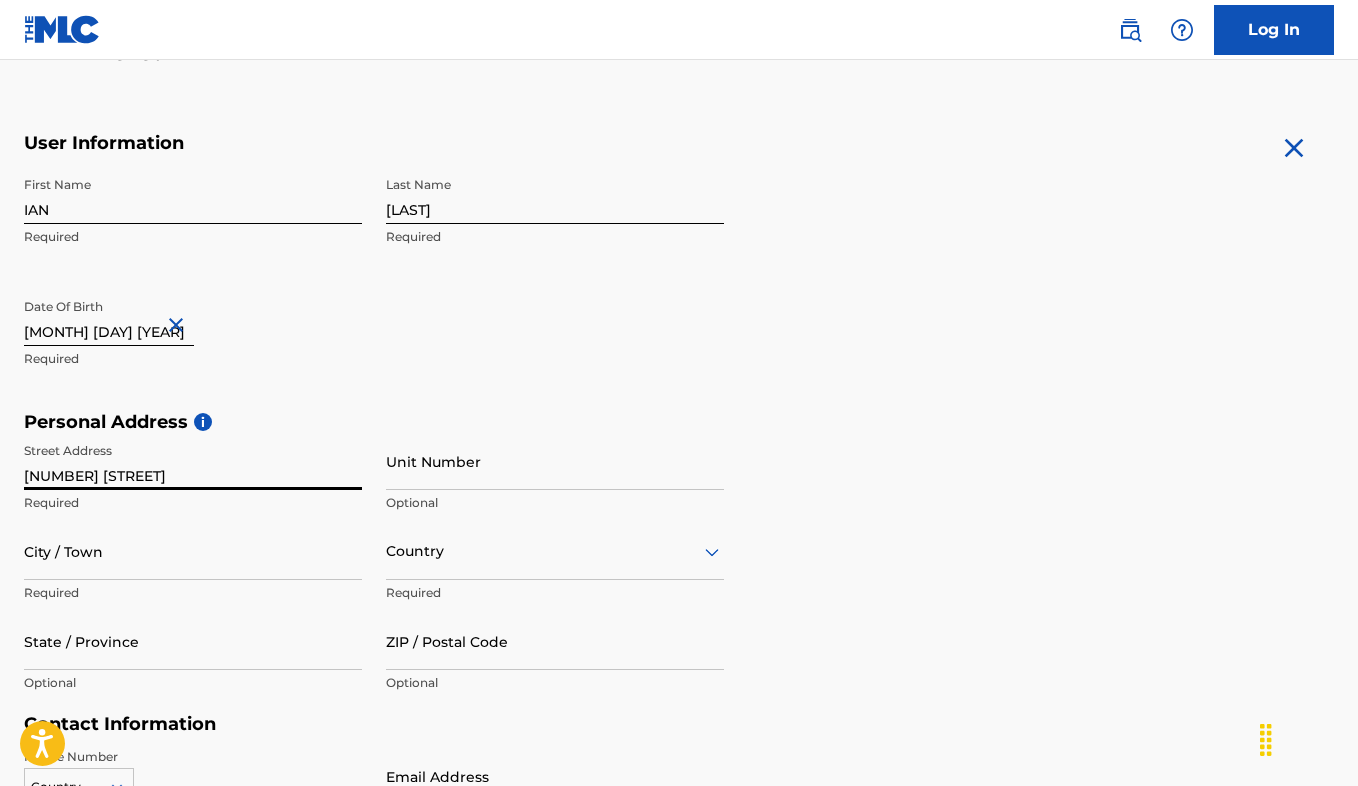 type on "[NUMBER] [STREET]" 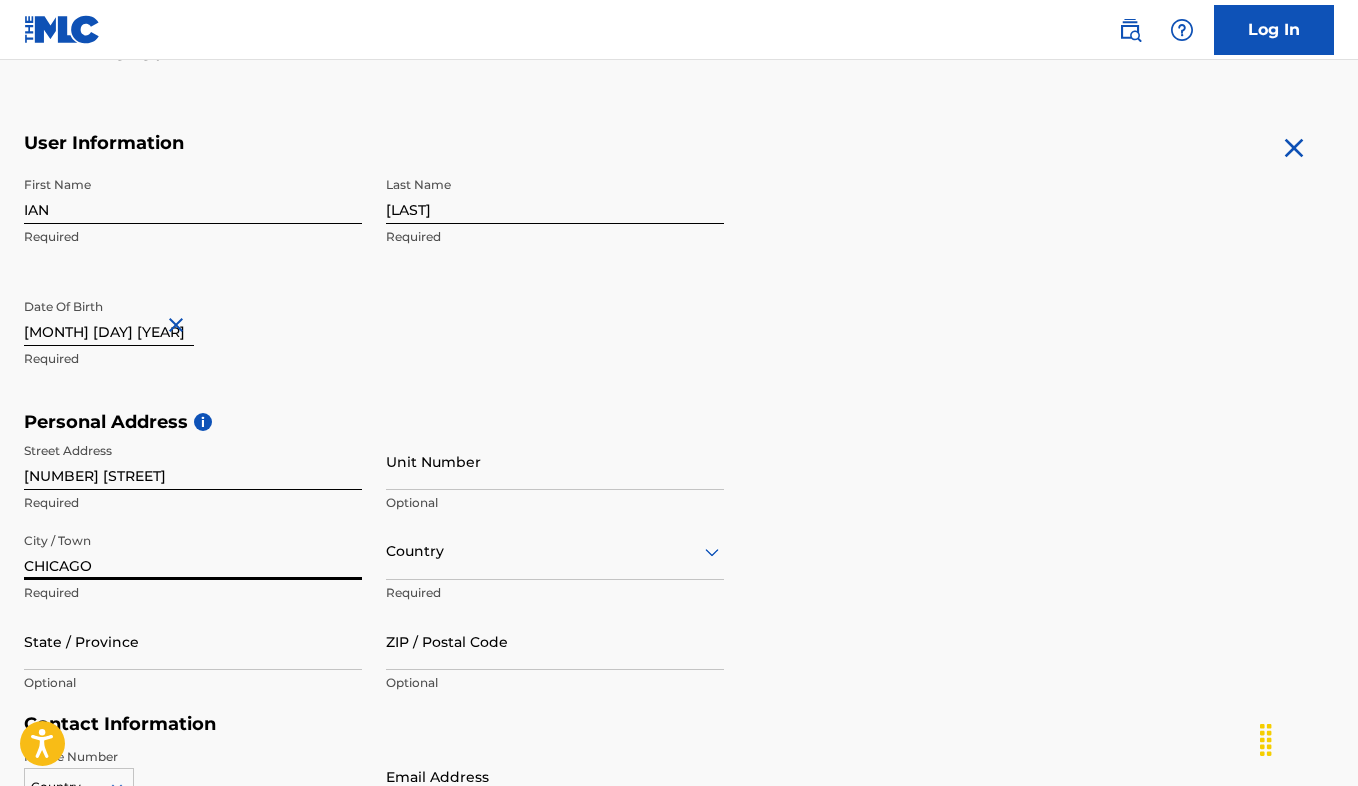 type on "CHICAGO" 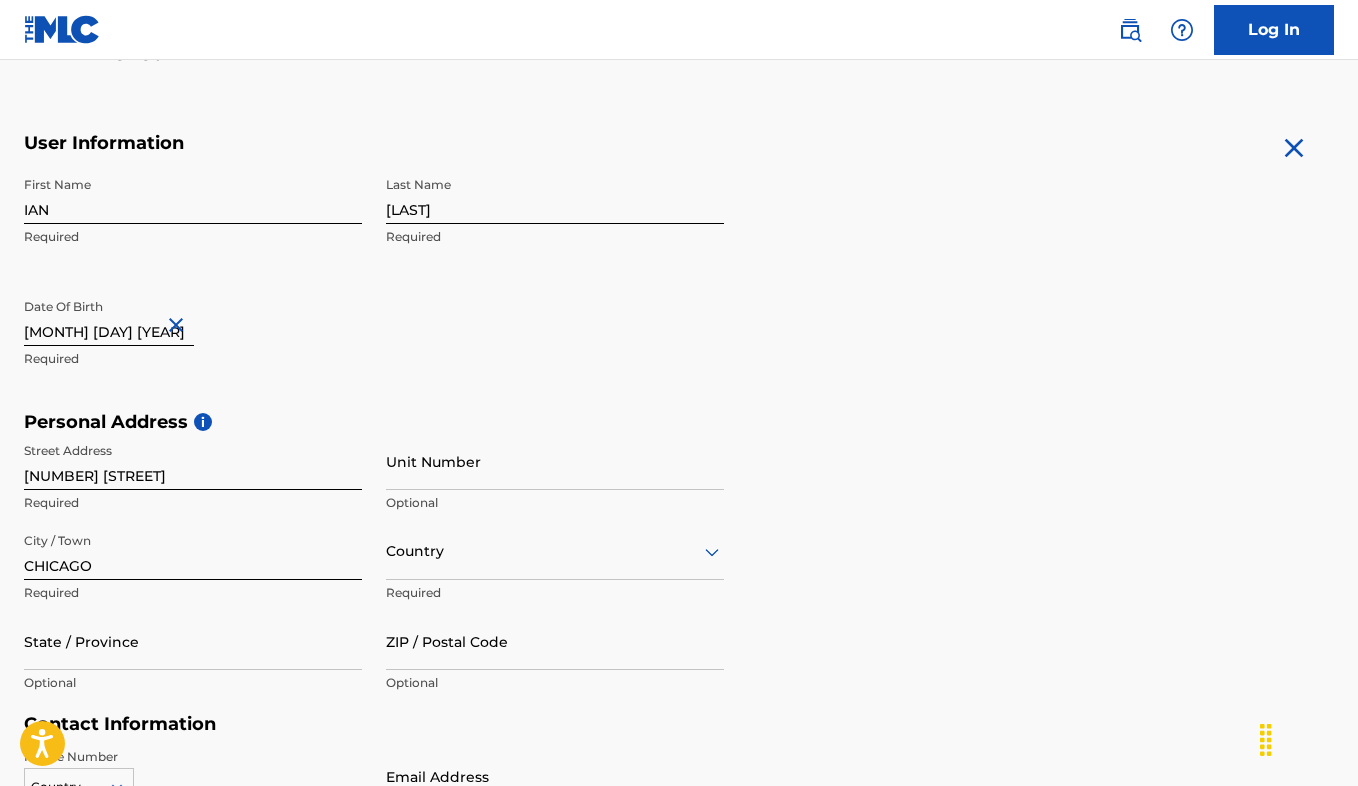 click on "option , selected. Select is focused ,type to refine list, press Down to open the menu,  Country" at bounding box center [555, 551] 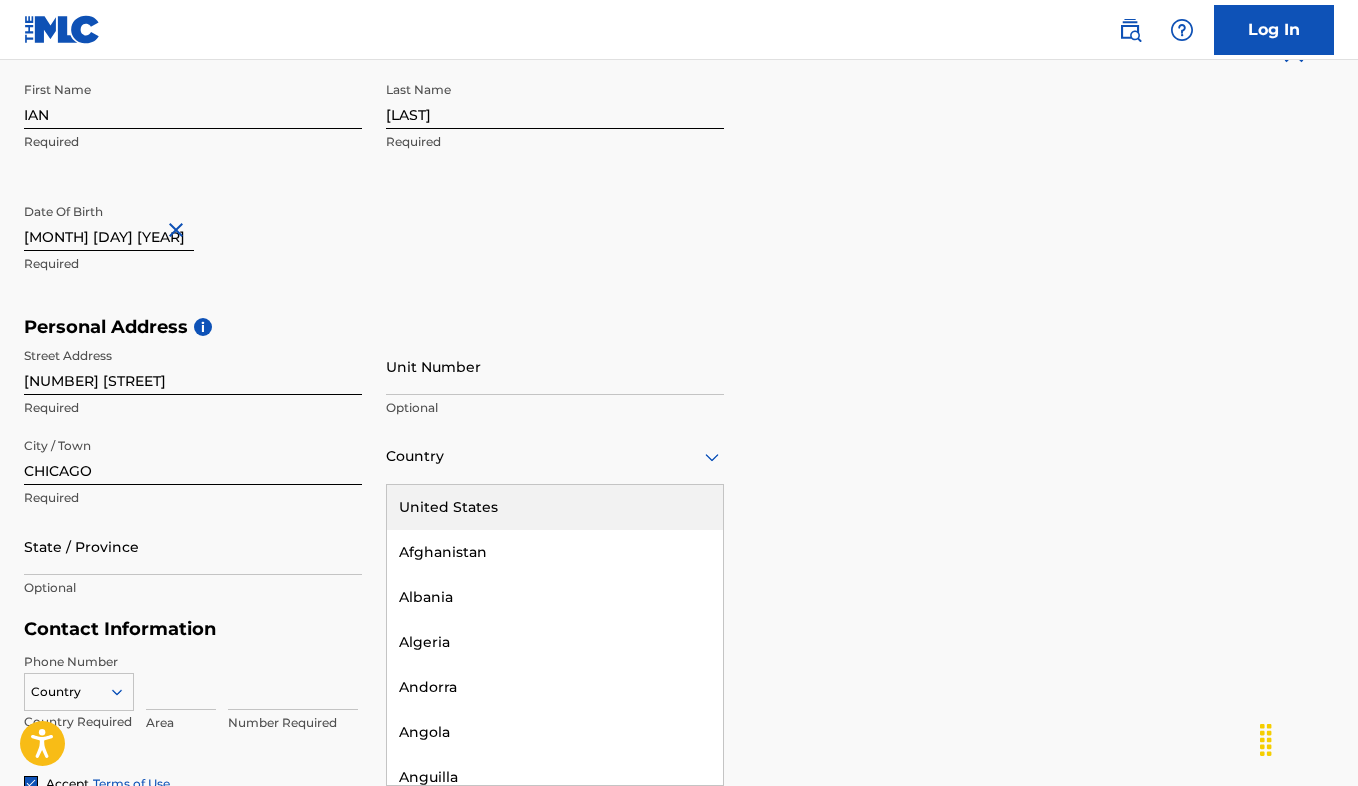click on "United States" at bounding box center [555, 507] 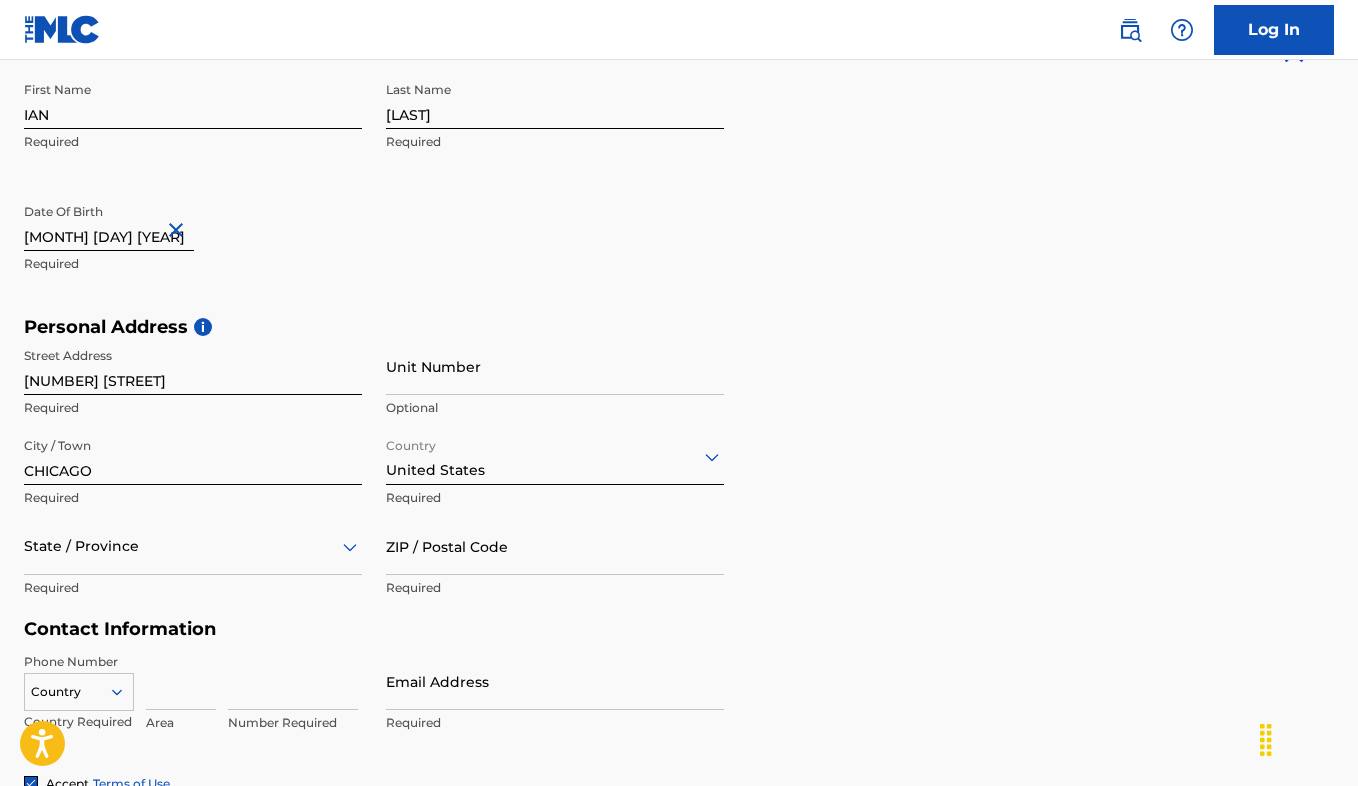 click on "State / Province" at bounding box center (193, 546) 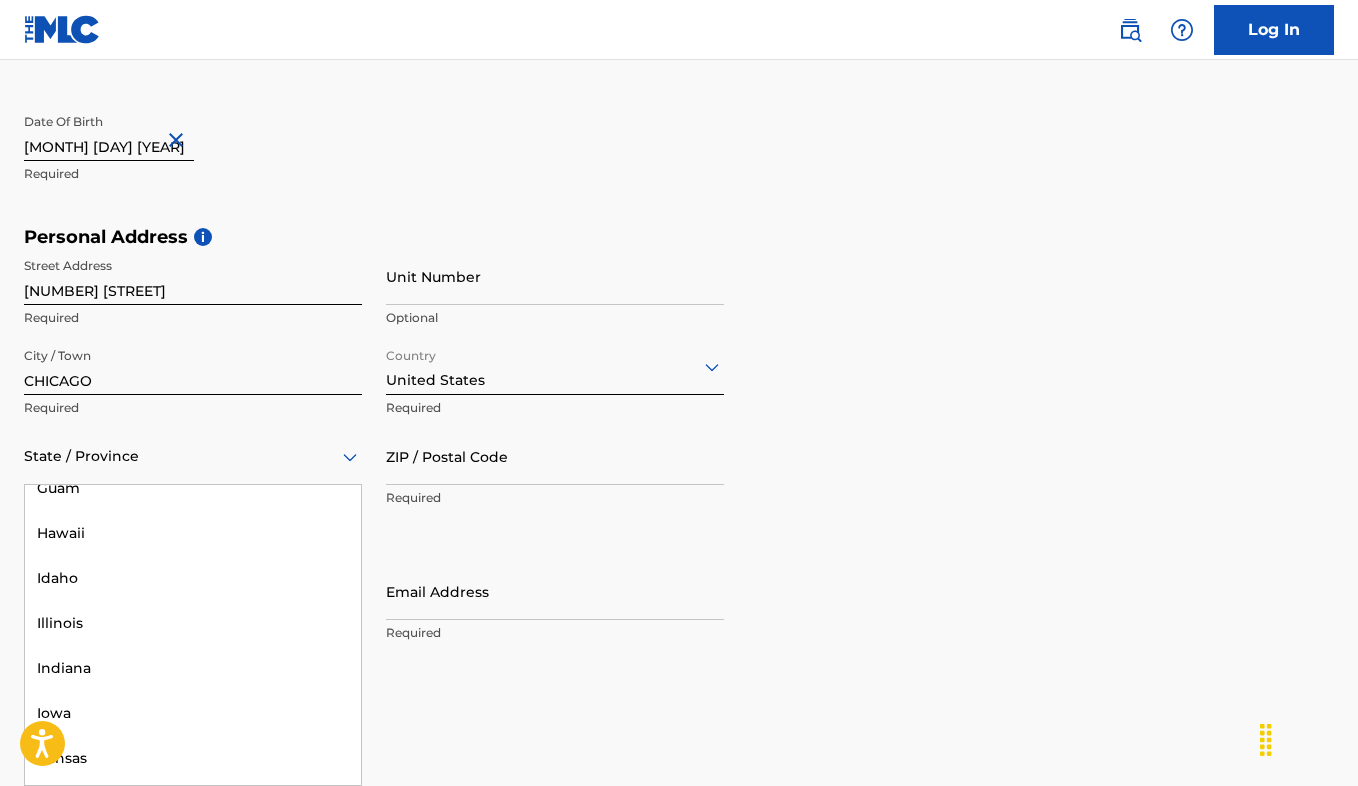 scroll, scrollTop: 612, scrollLeft: 0, axis: vertical 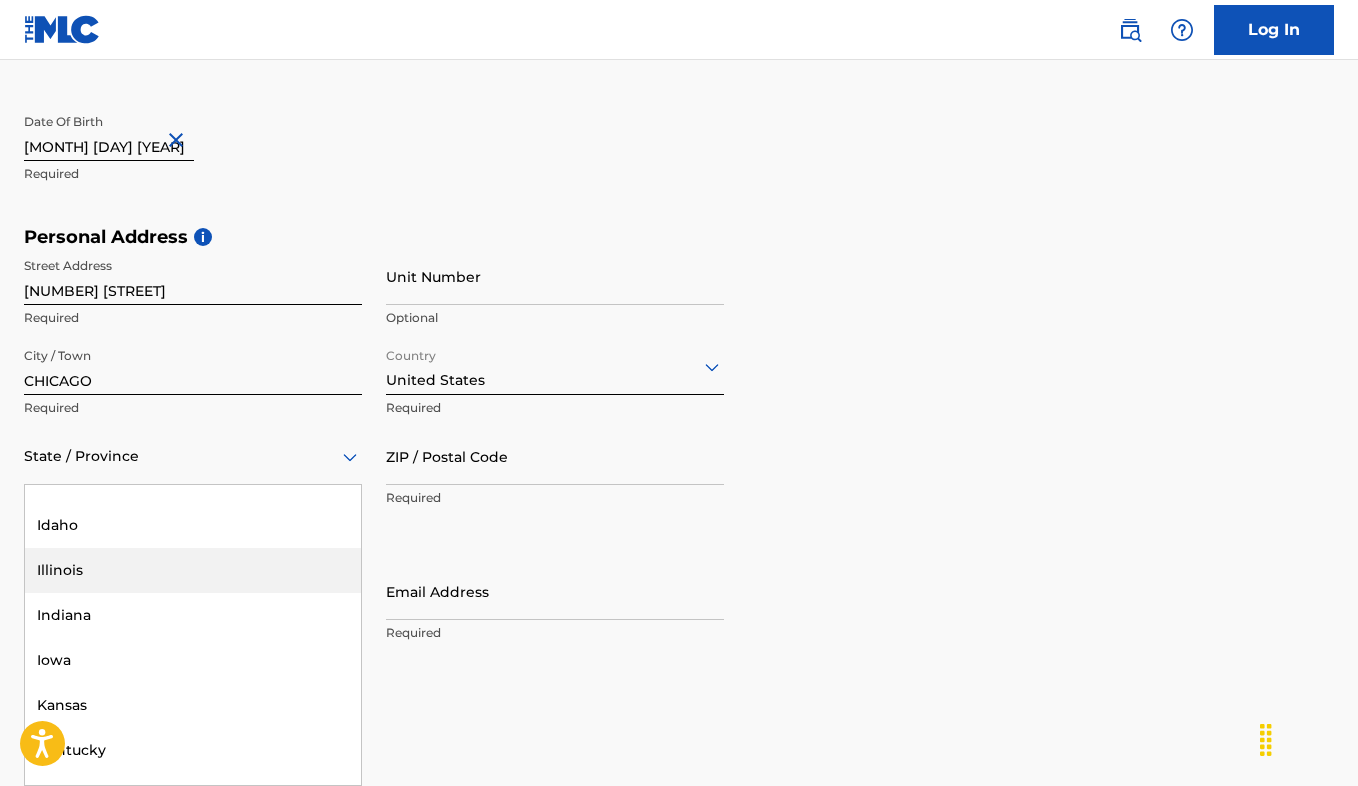 click on "Illinois" at bounding box center (193, 570) 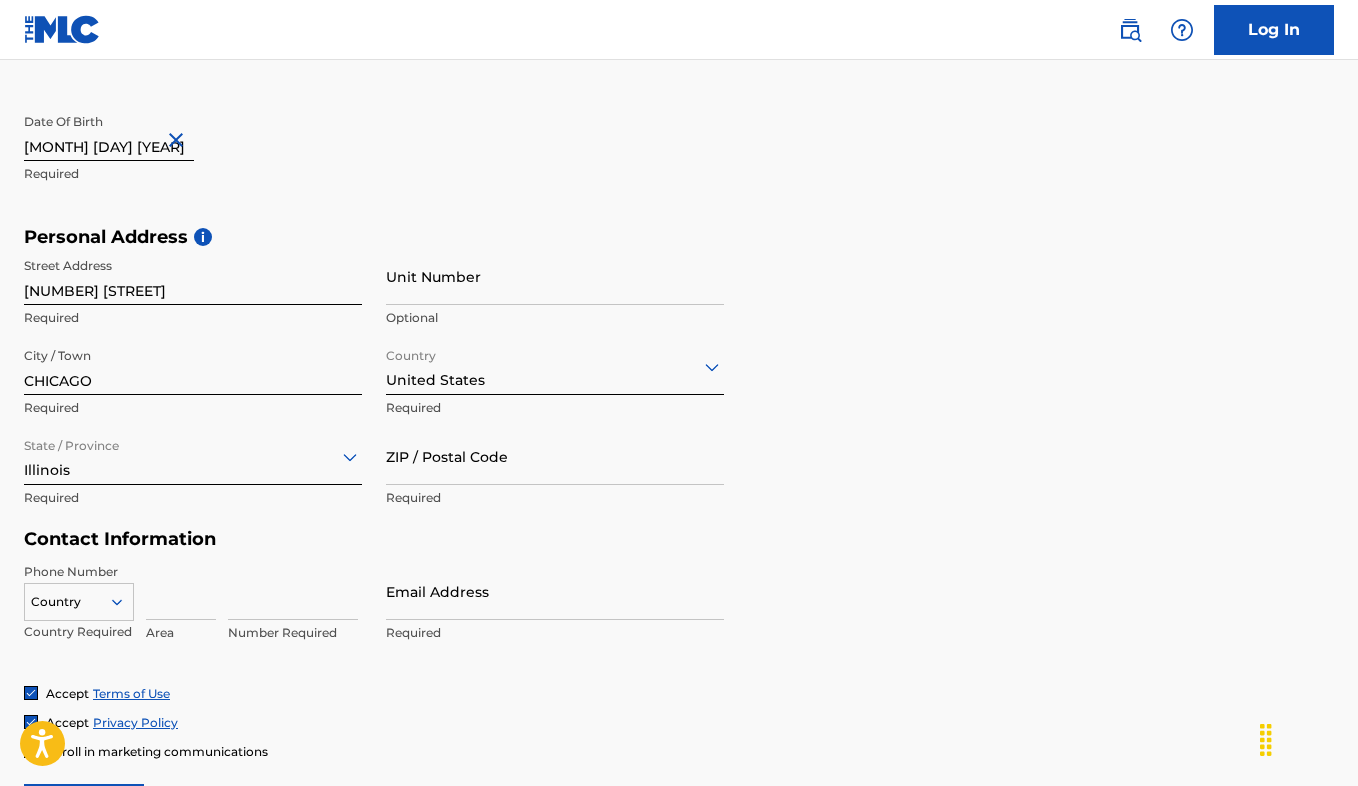 click on "ZIP / Postal Code" at bounding box center [555, 456] 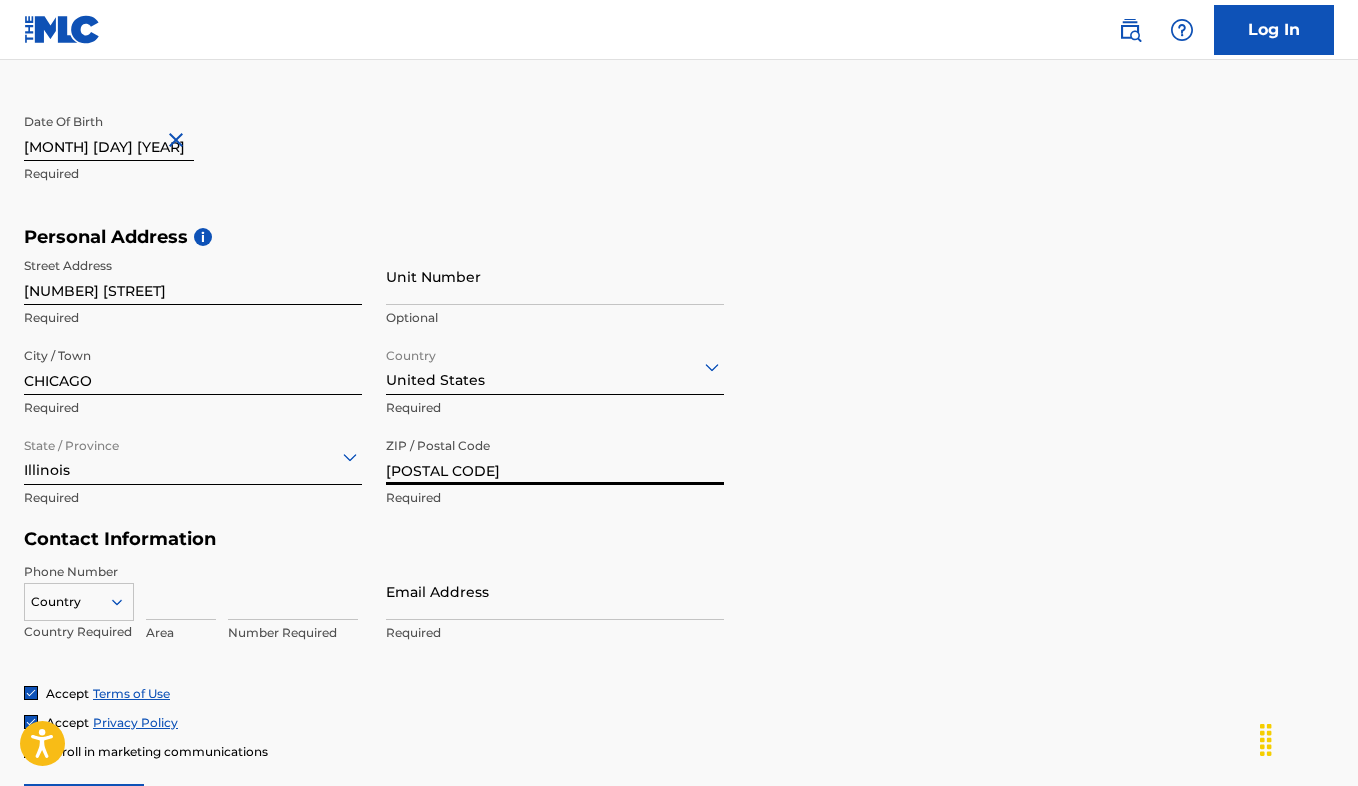 type on "[POSTAL CODE]" 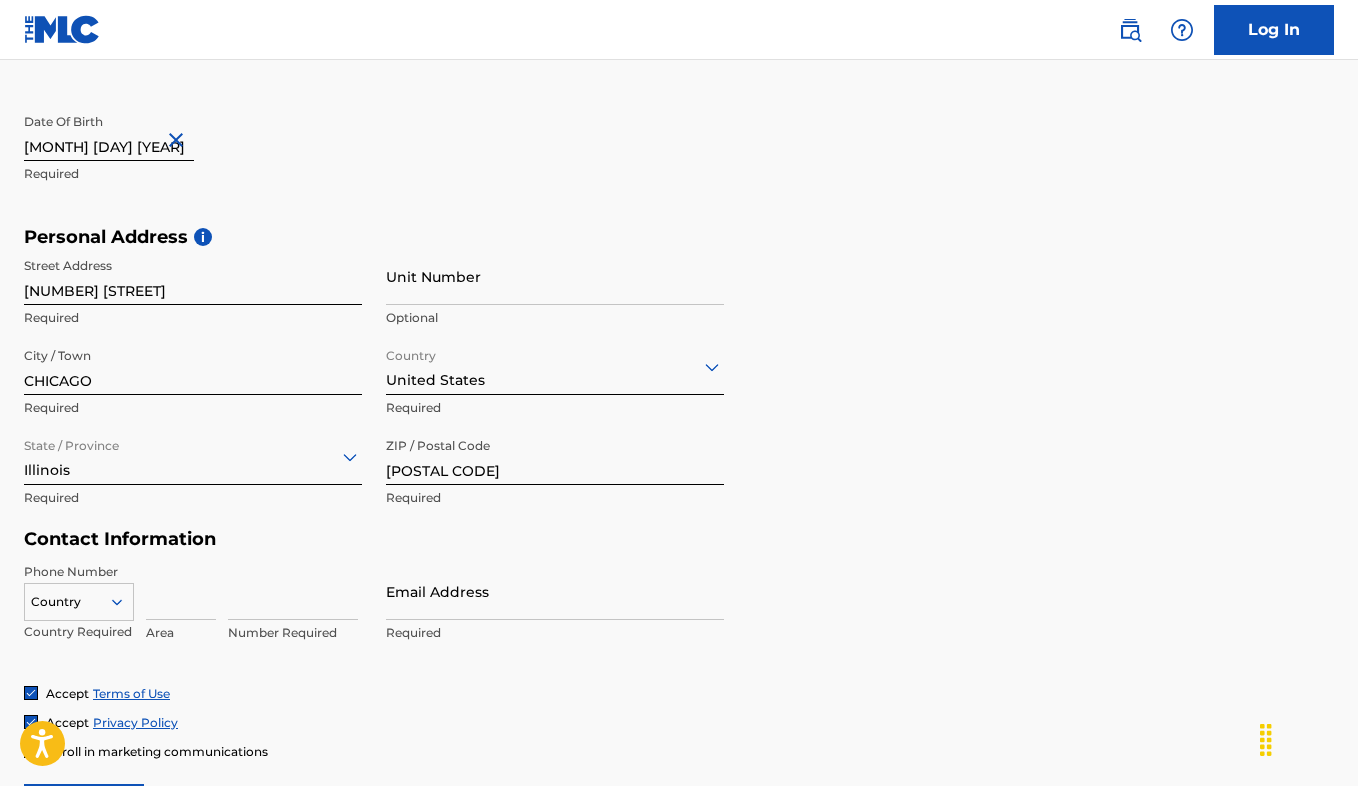 click at bounding box center [181, 591] 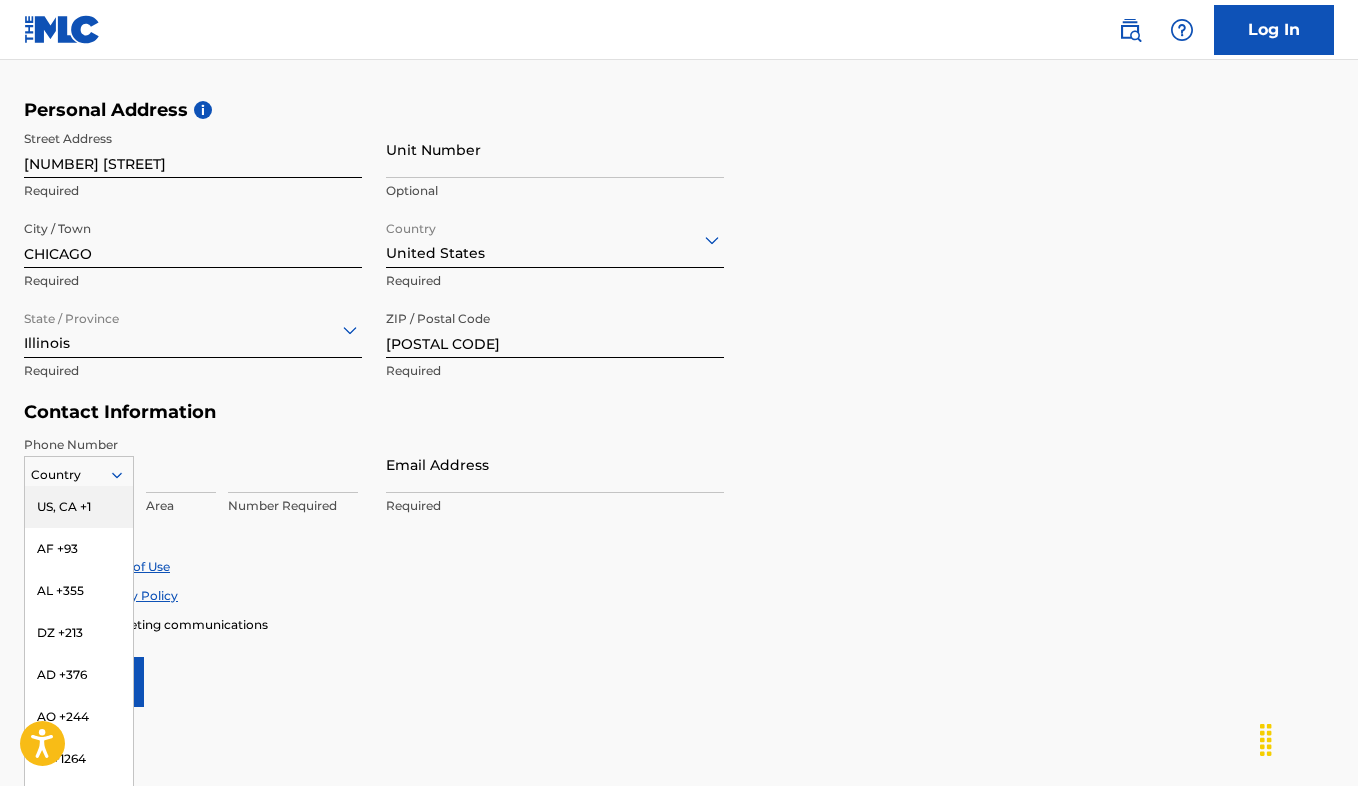 click on "US, CA +1" at bounding box center (79, 507) 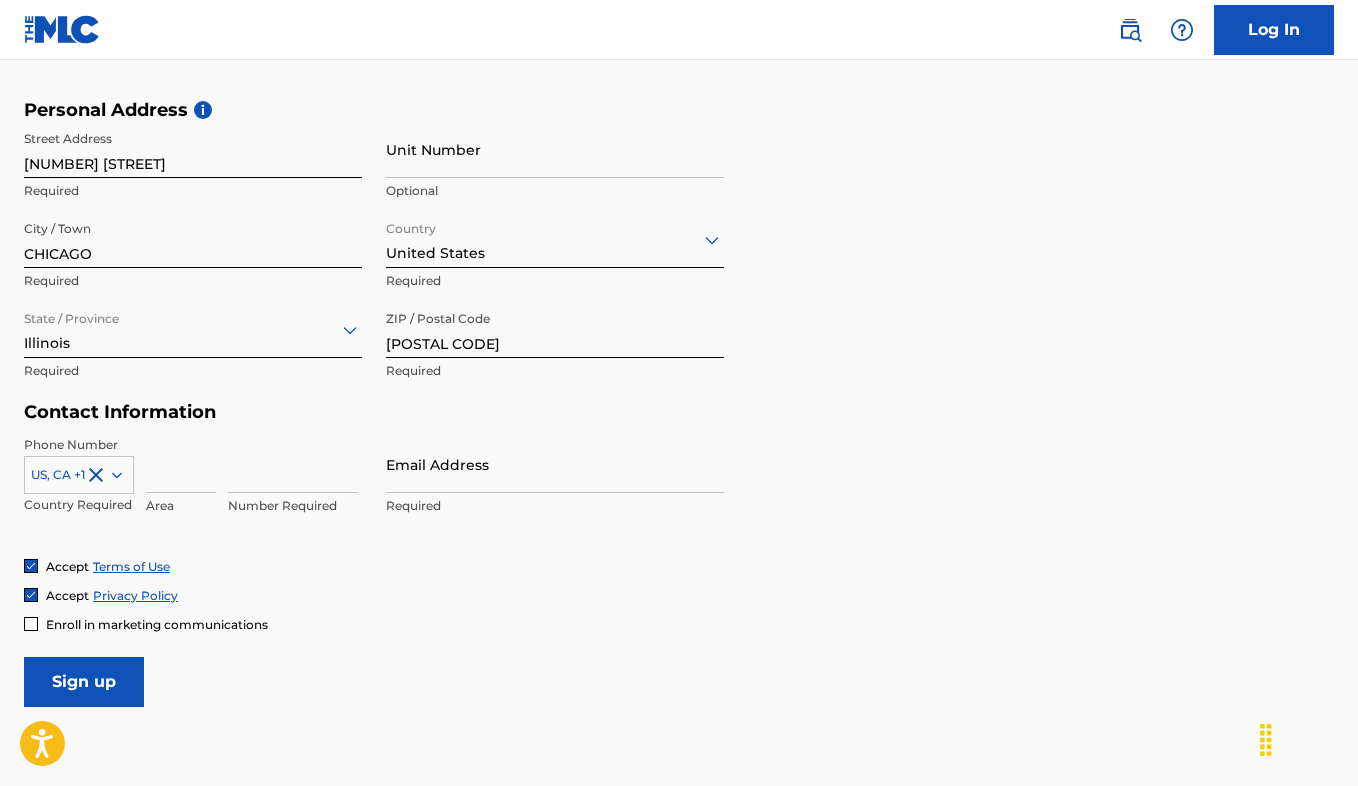 click at bounding box center (181, 464) 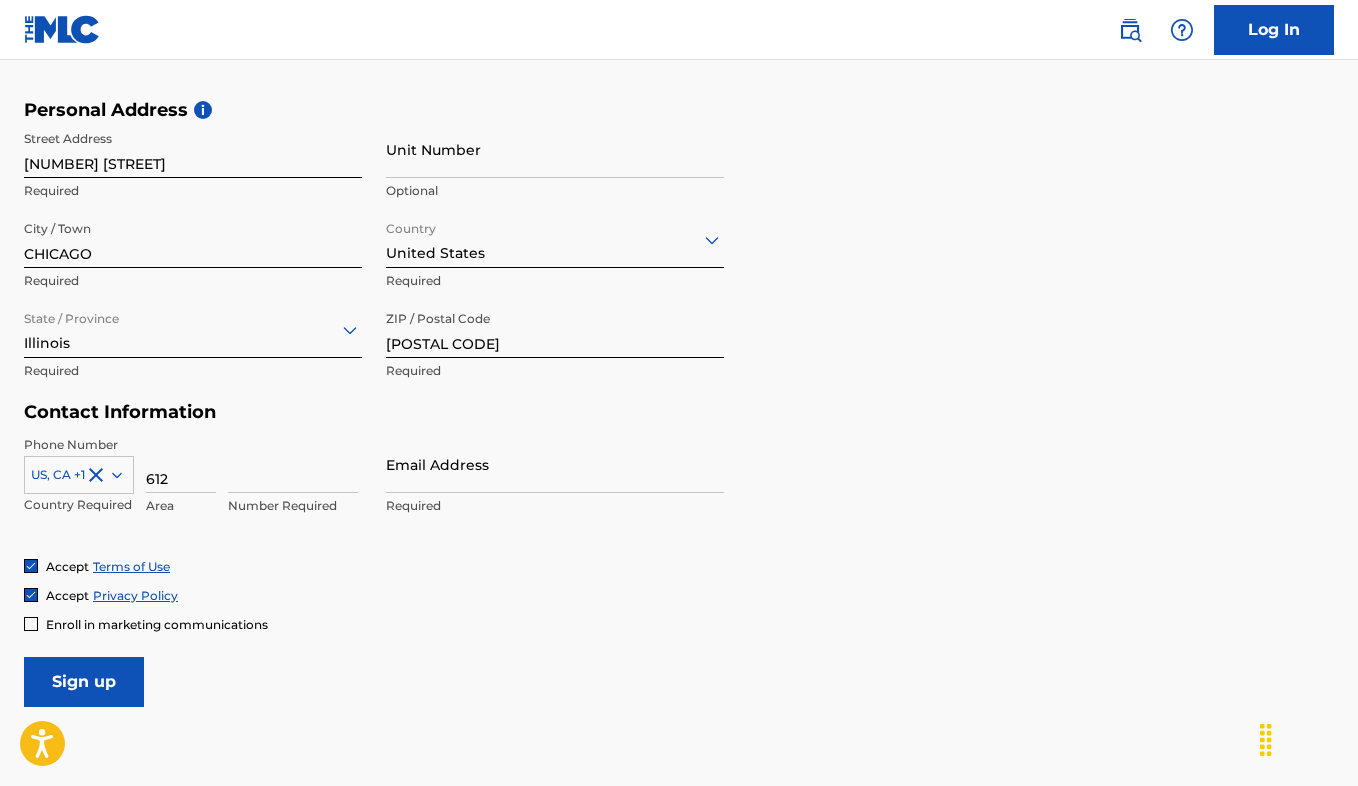 type on "612" 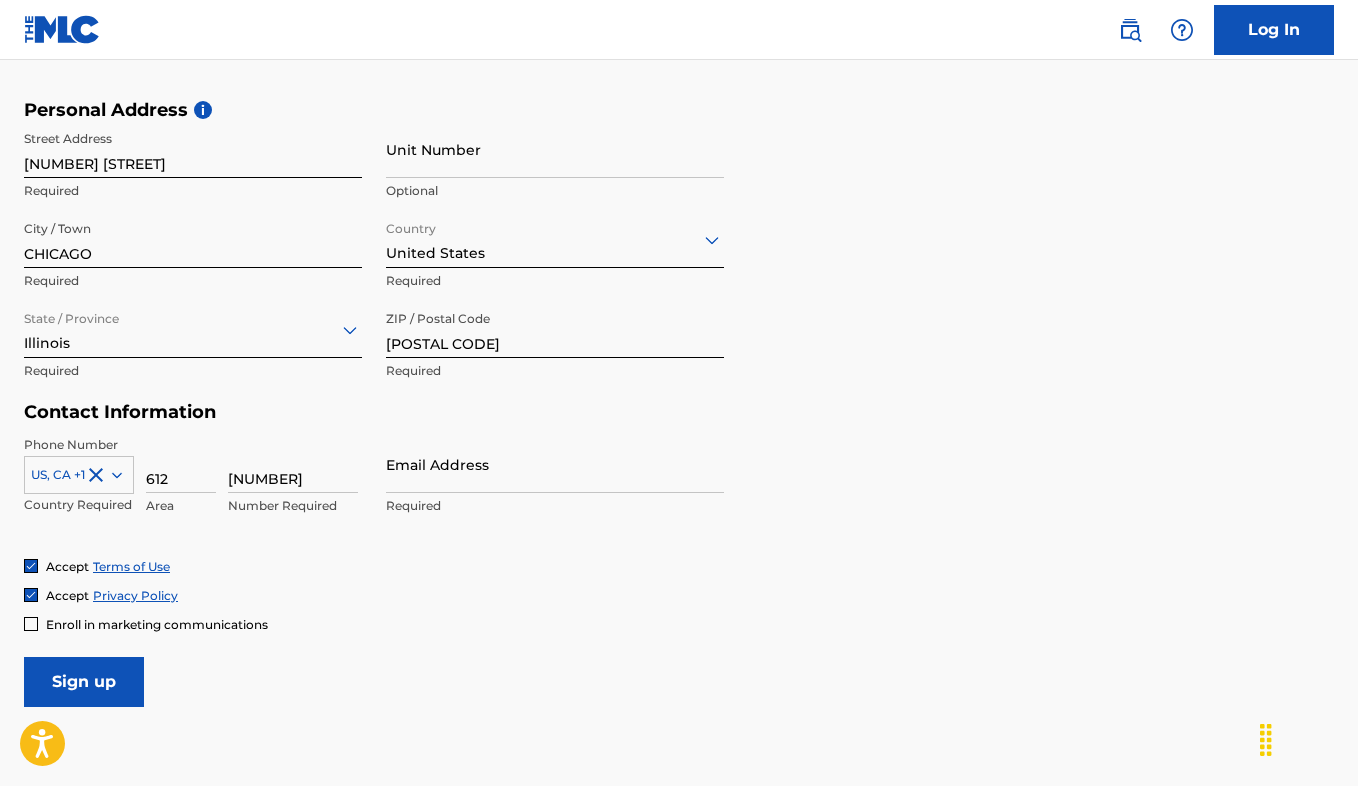 type on "[NUMBER]" 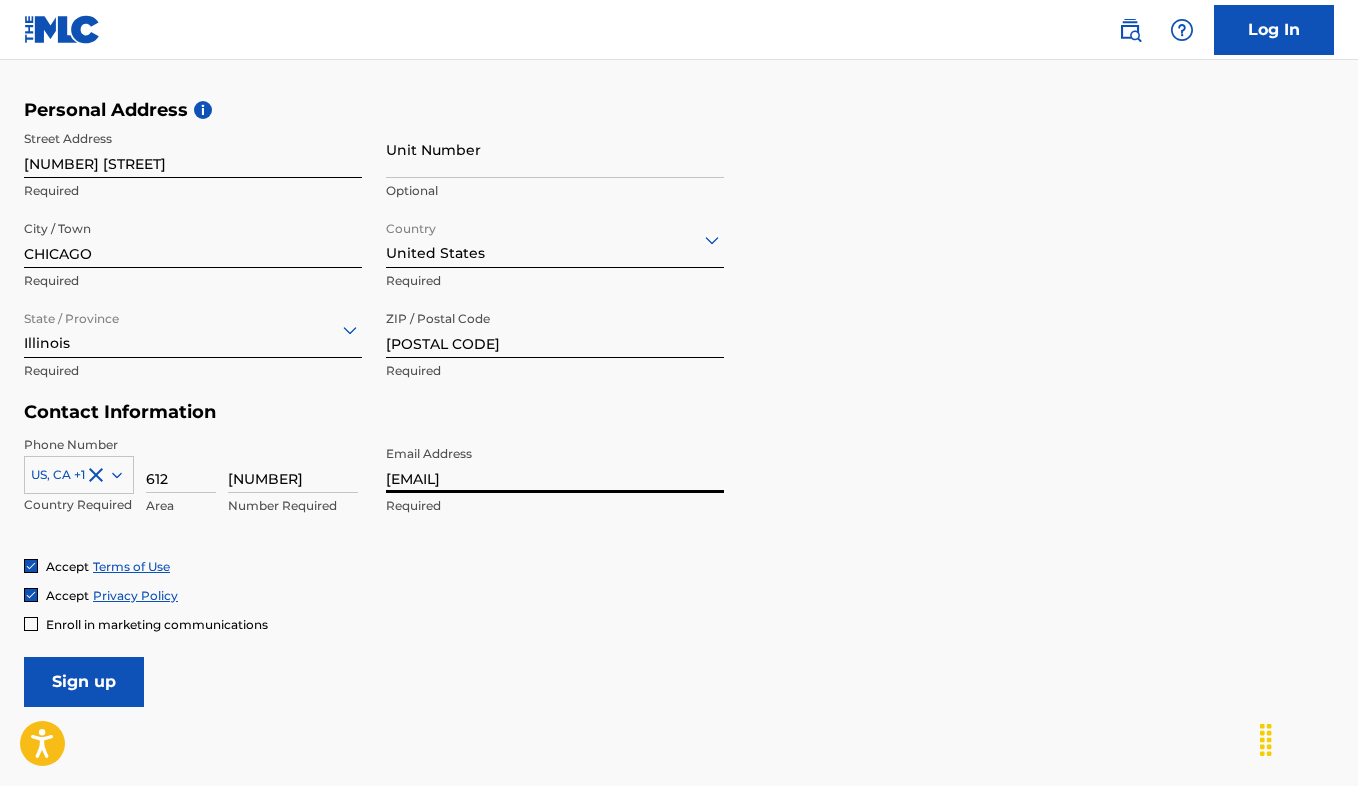 type on "[EMAIL]" 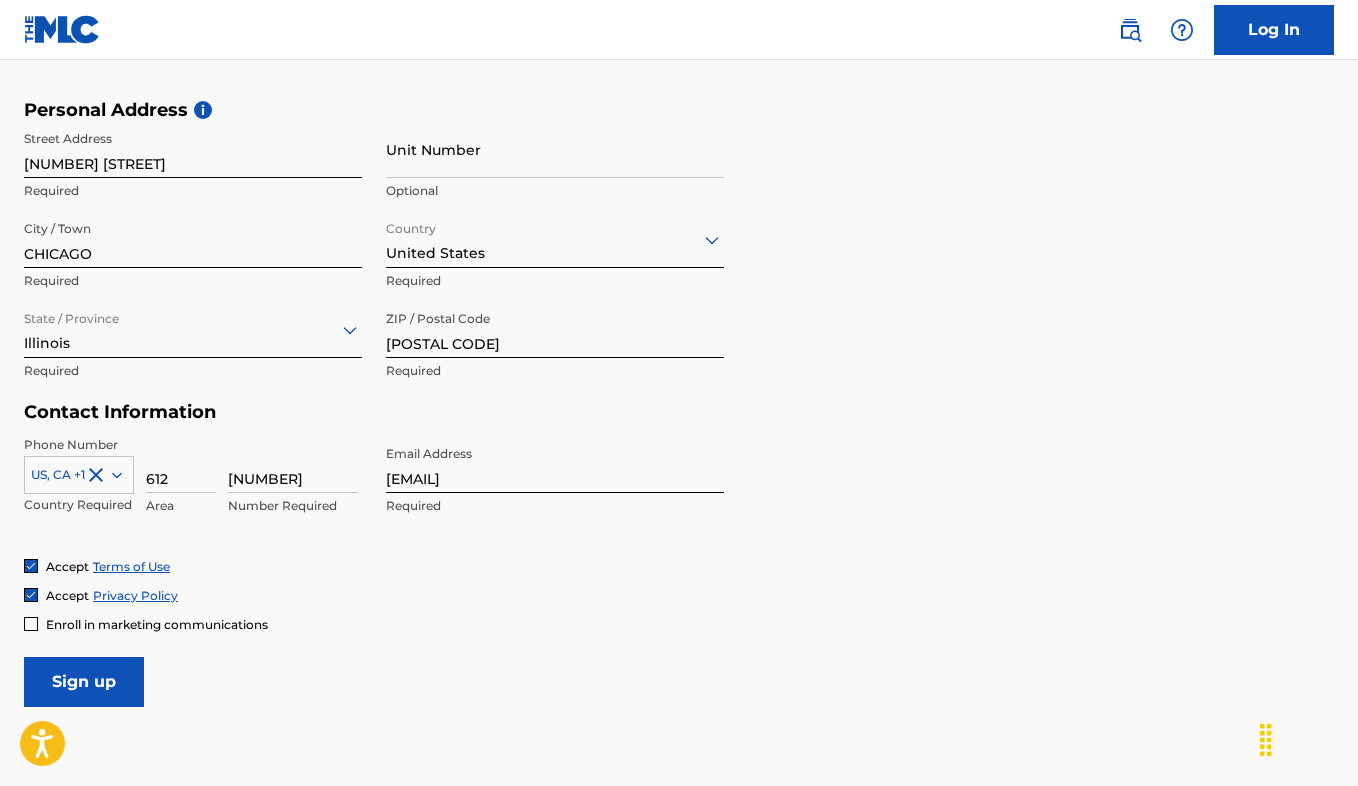 click on "Sign up" at bounding box center [84, 682] 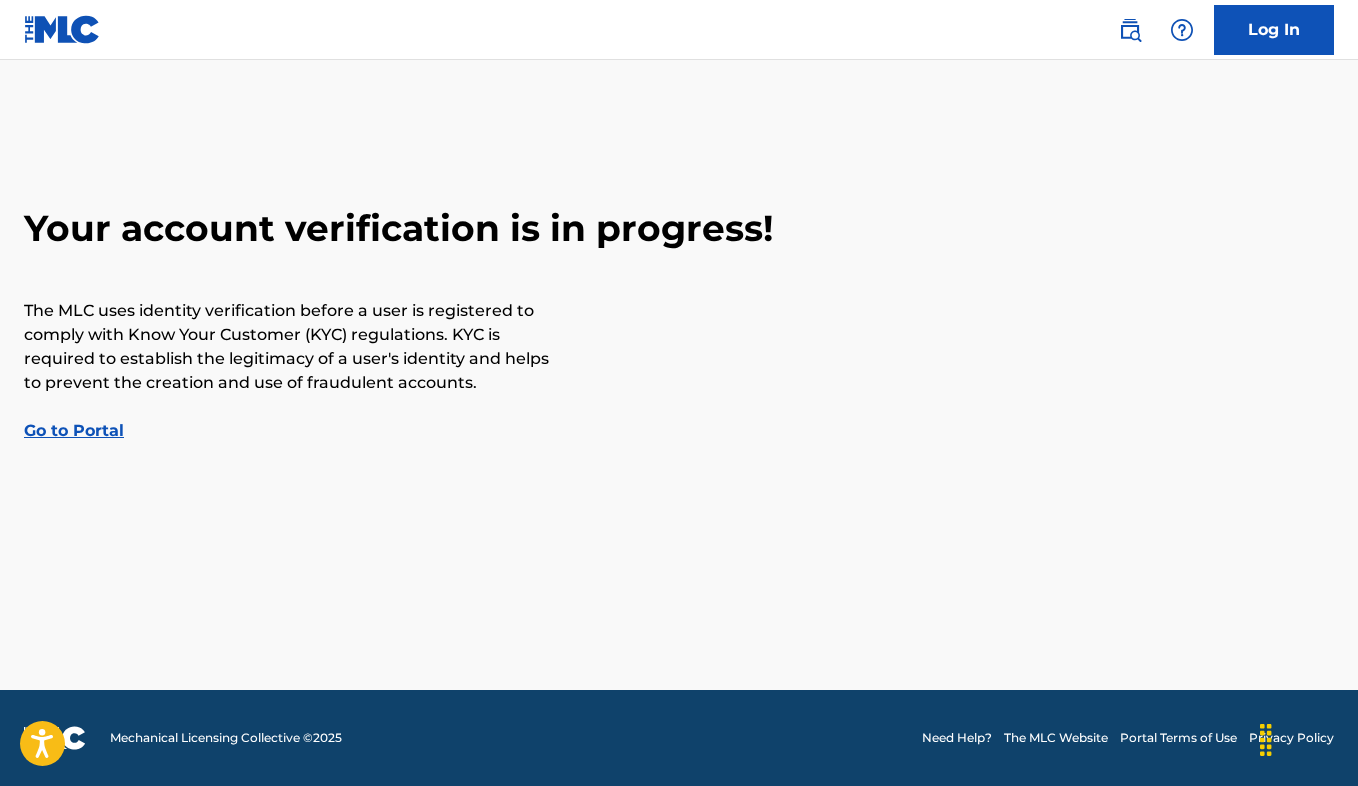 scroll, scrollTop: 0, scrollLeft: 0, axis: both 